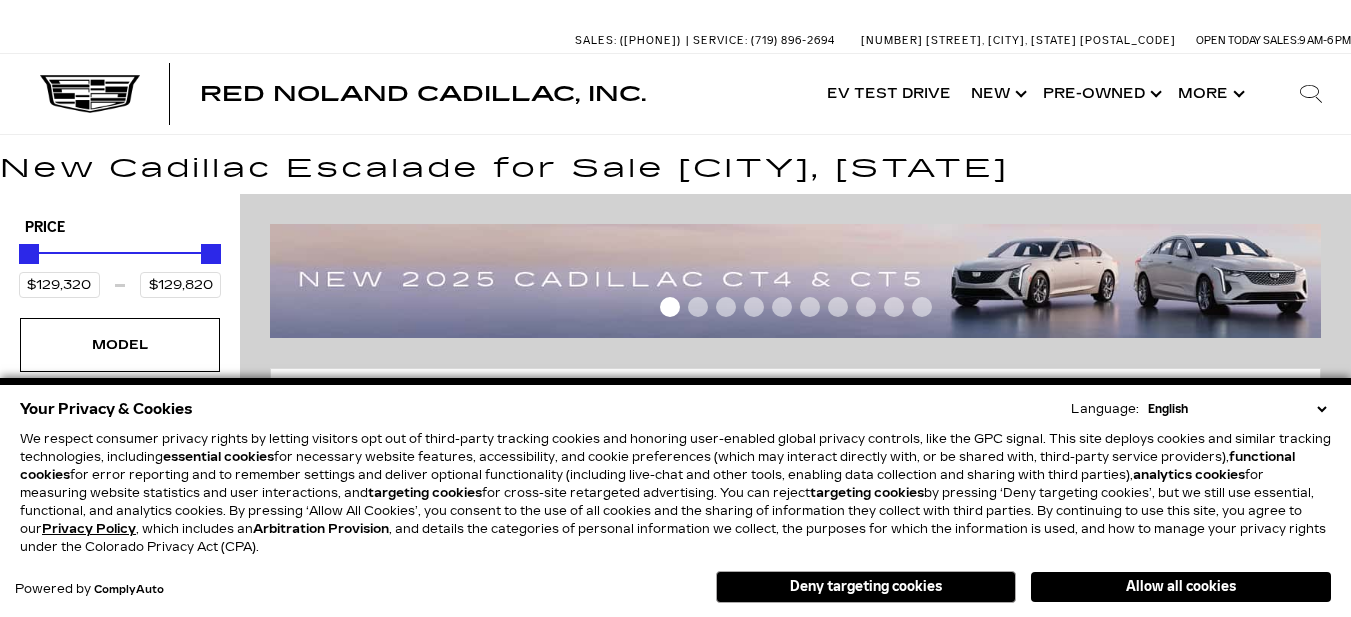scroll, scrollTop: 0, scrollLeft: 0, axis: both 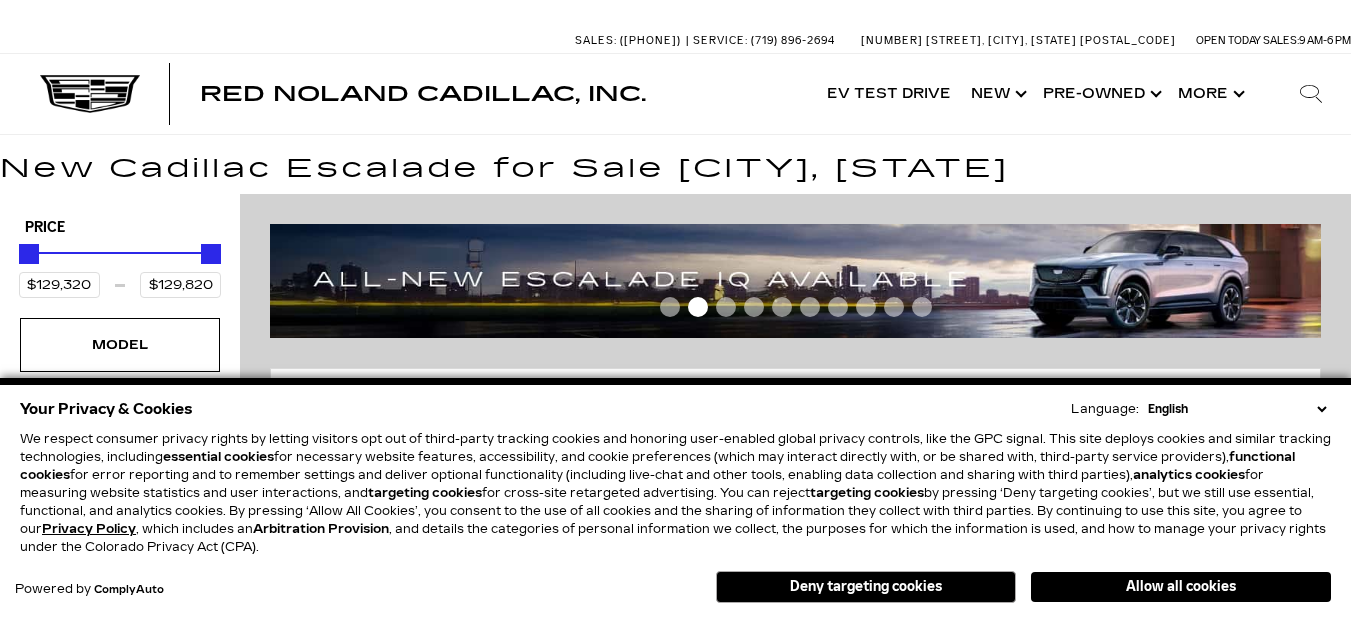 click on "Allow all cookies Deny targeting cookies" at bounding box center (978, 584) 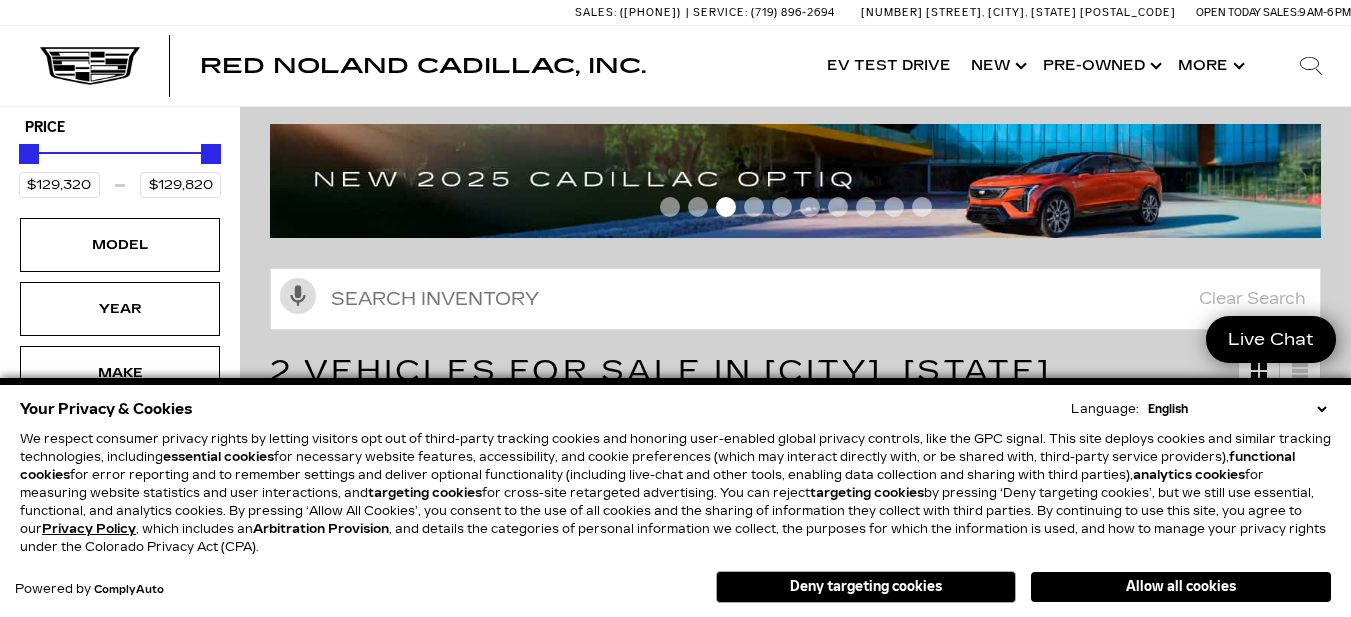scroll, scrollTop: 165, scrollLeft: 0, axis: vertical 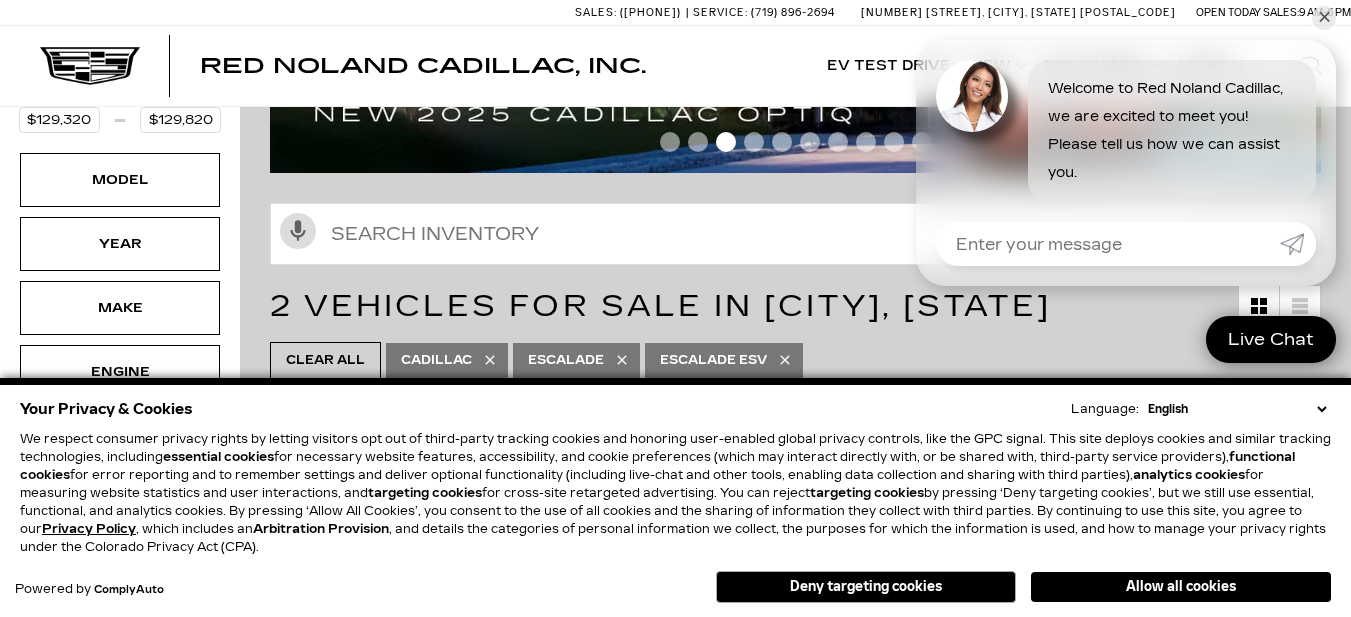 click on "Allow all cookies" at bounding box center (1181, 587) 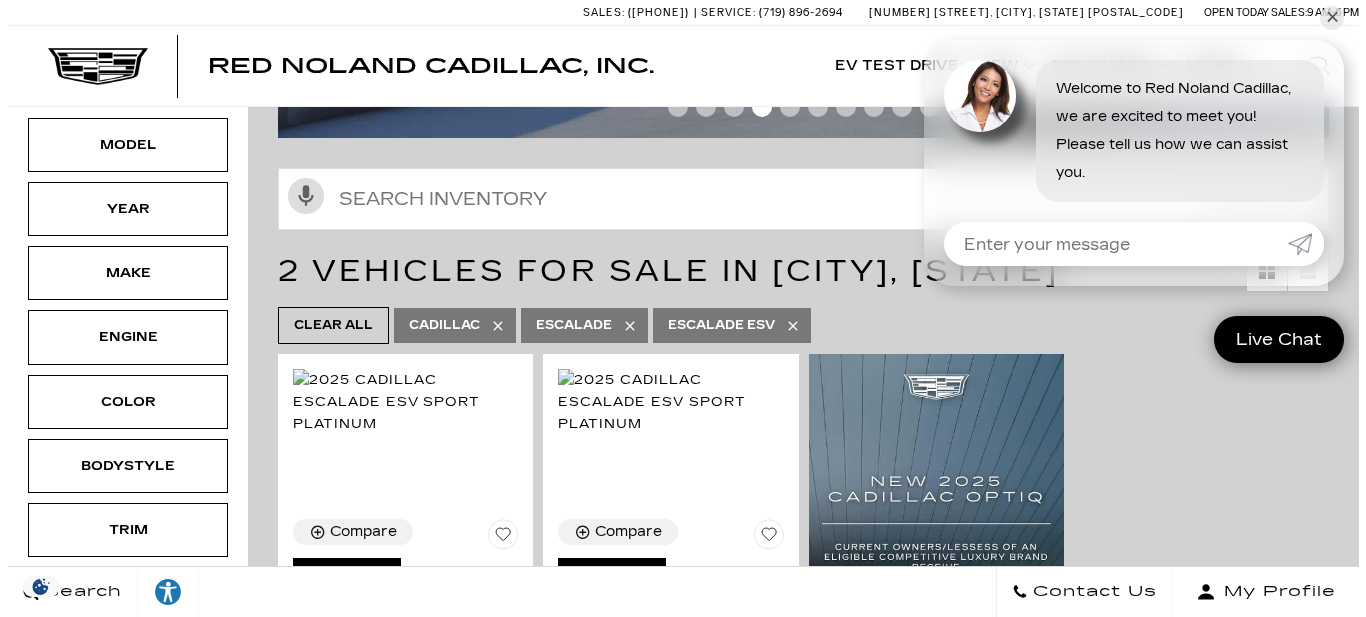 scroll, scrollTop: 0, scrollLeft: 0, axis: both 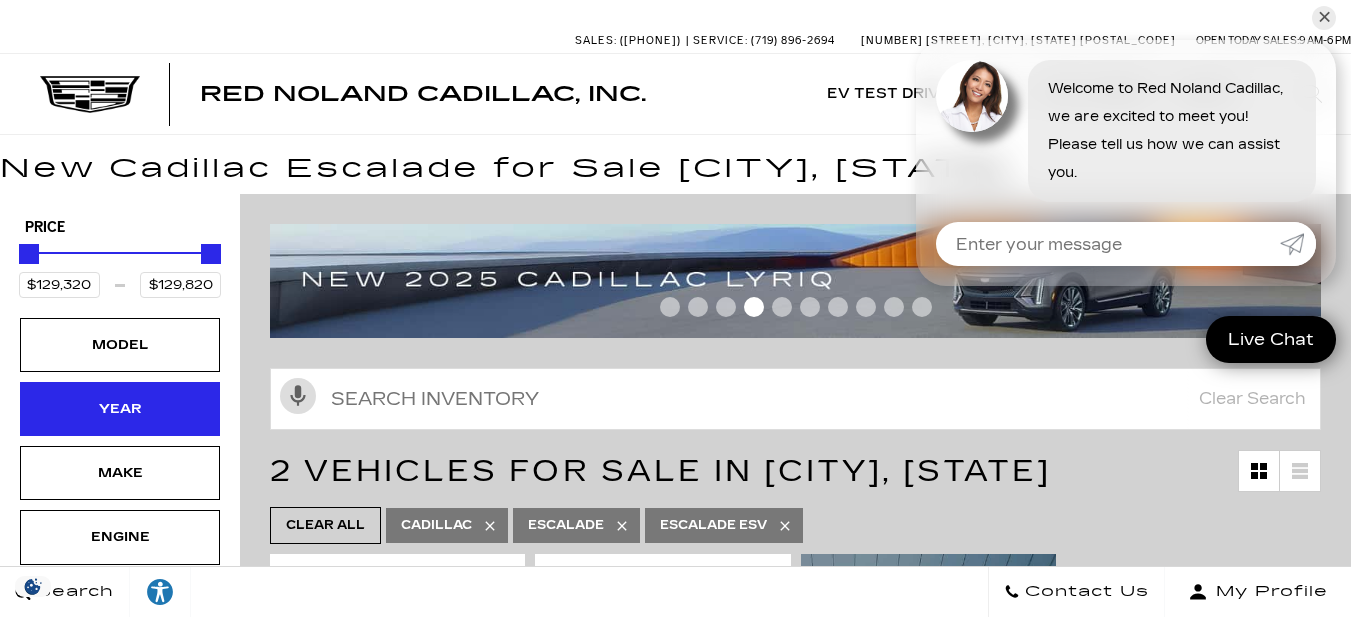 click on "Year" at bounding box center [120, 409] 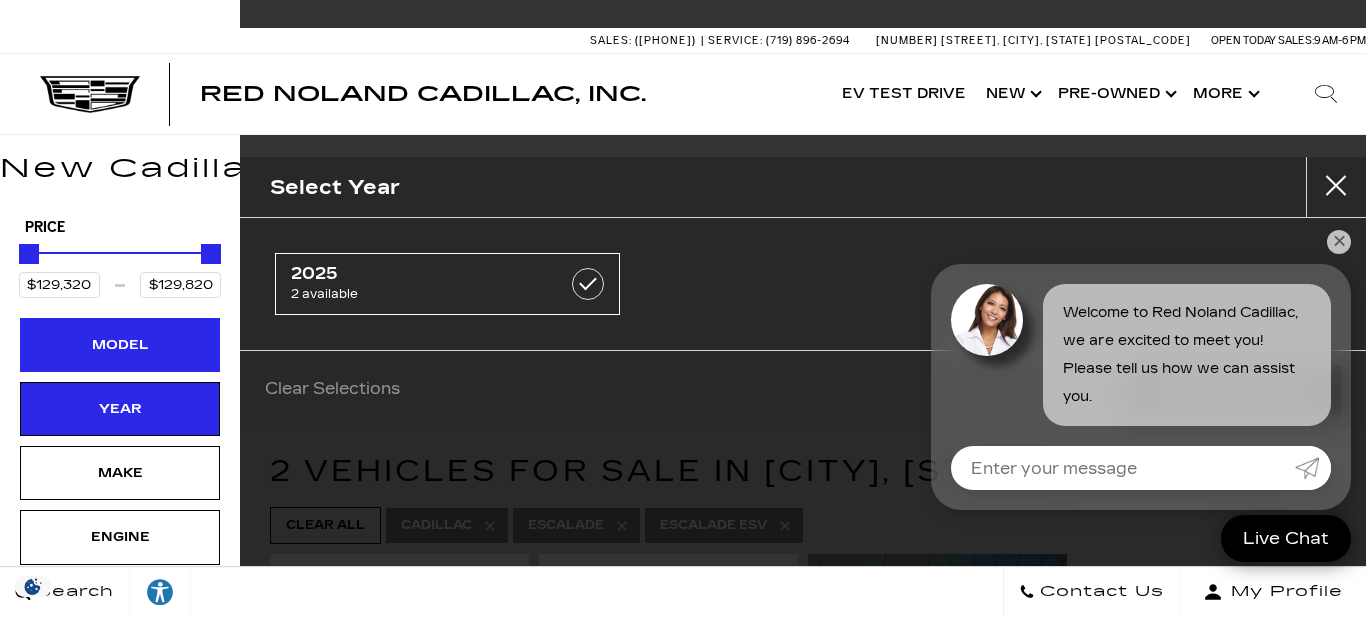 click on "Model" at bounding box center [120, 345] 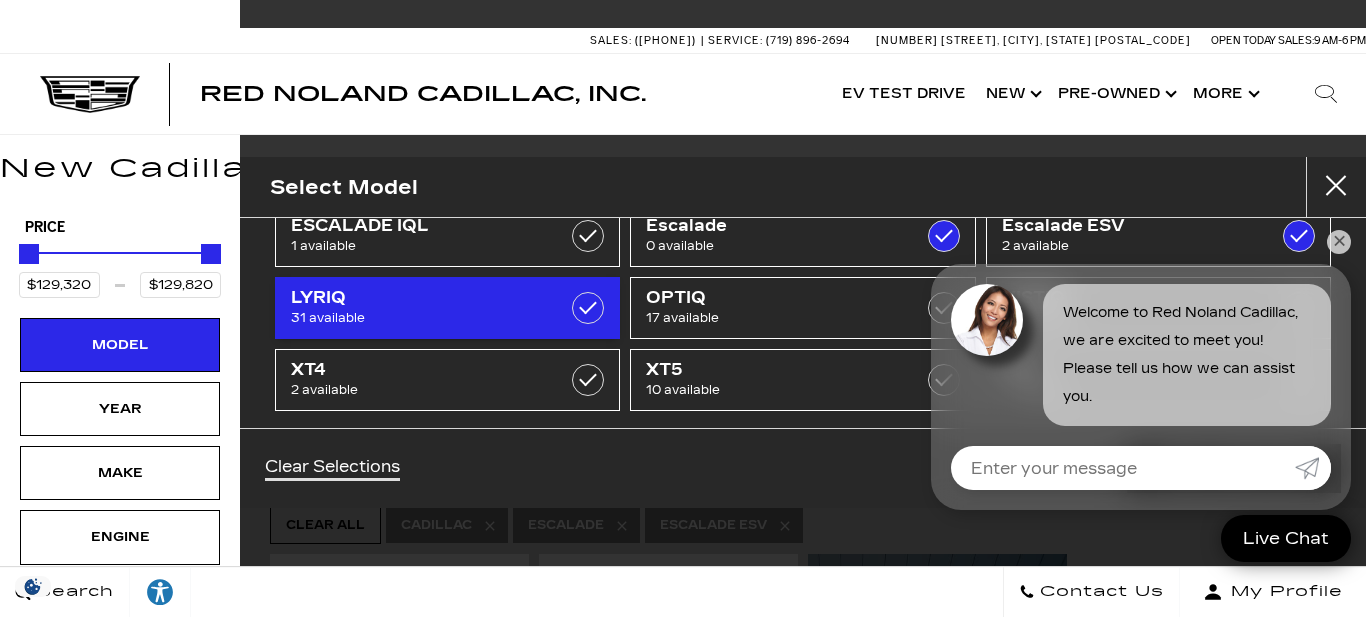 scroll, scrollTop: 138, scrollLeft: 0, axis: vertical 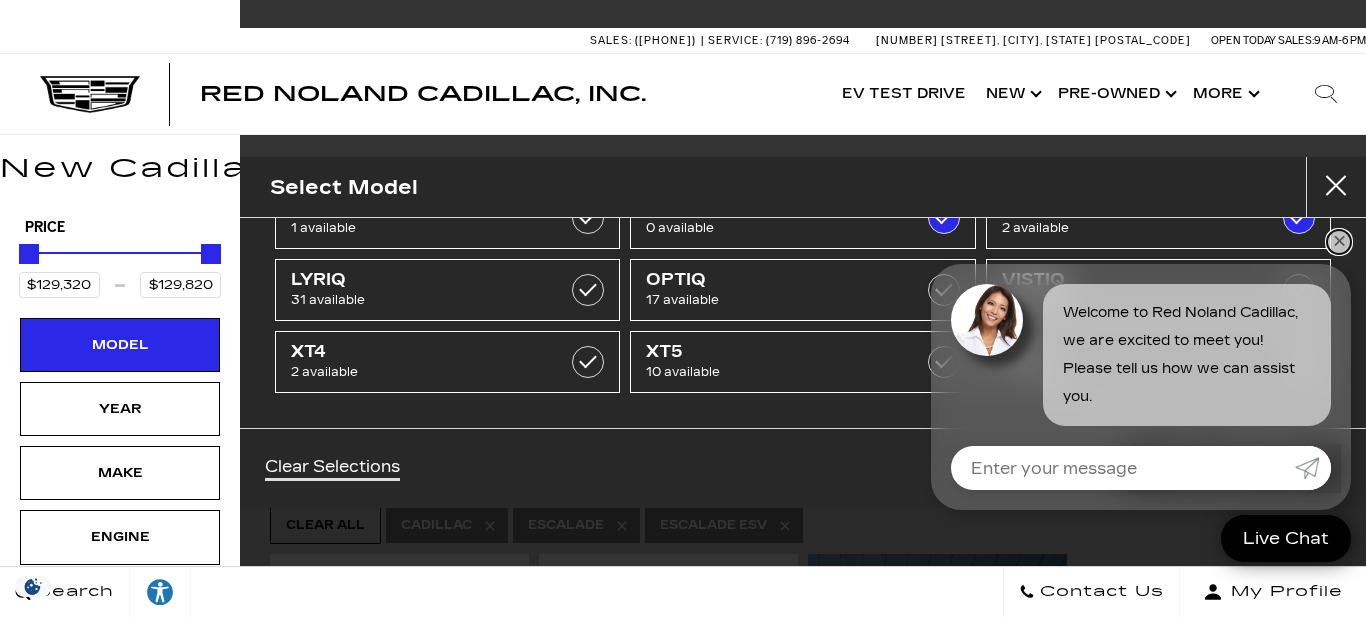 click on "✕" at bounding box center (1339, 242) 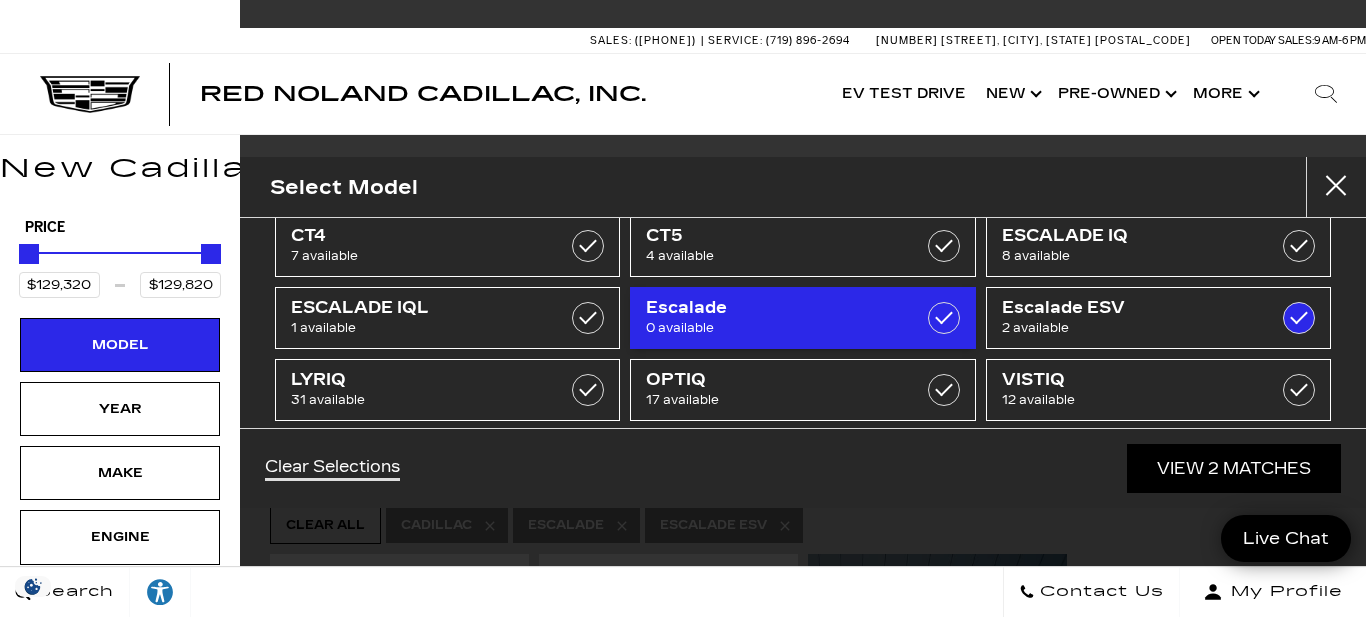 scroll, scrollTop: 138, scrollLeft: 0, axis: vertical 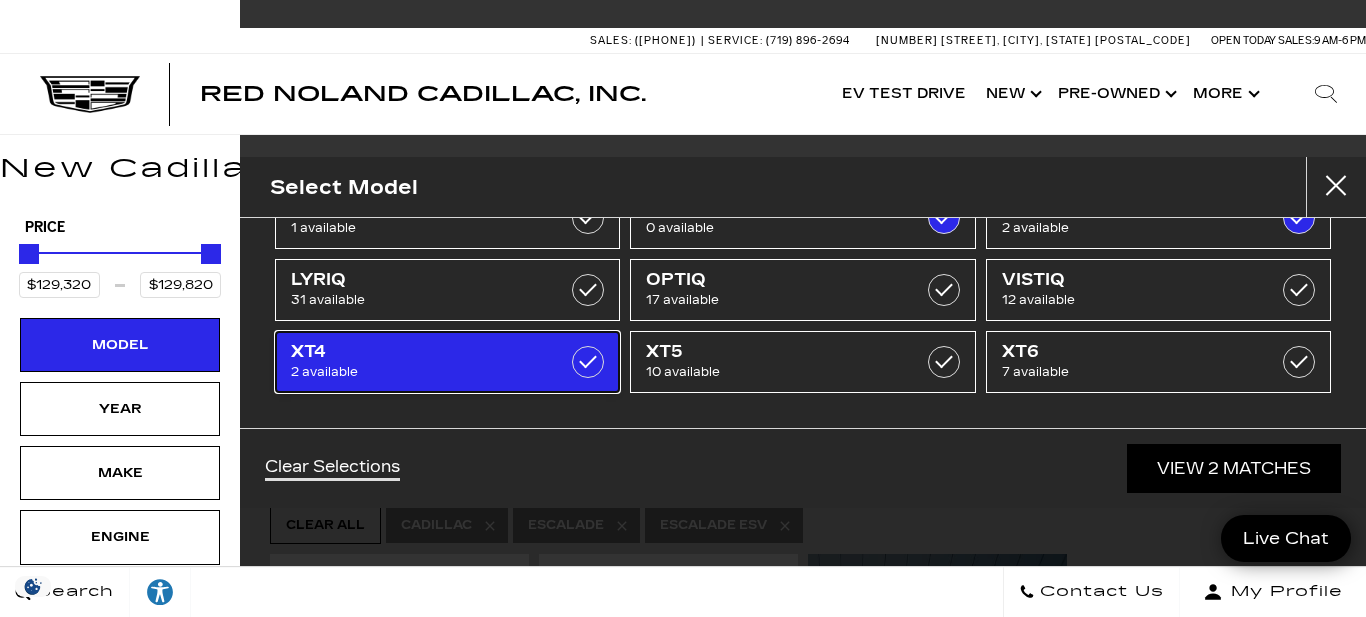 click on "XT4 2 available" at bounding box center [447, 362] 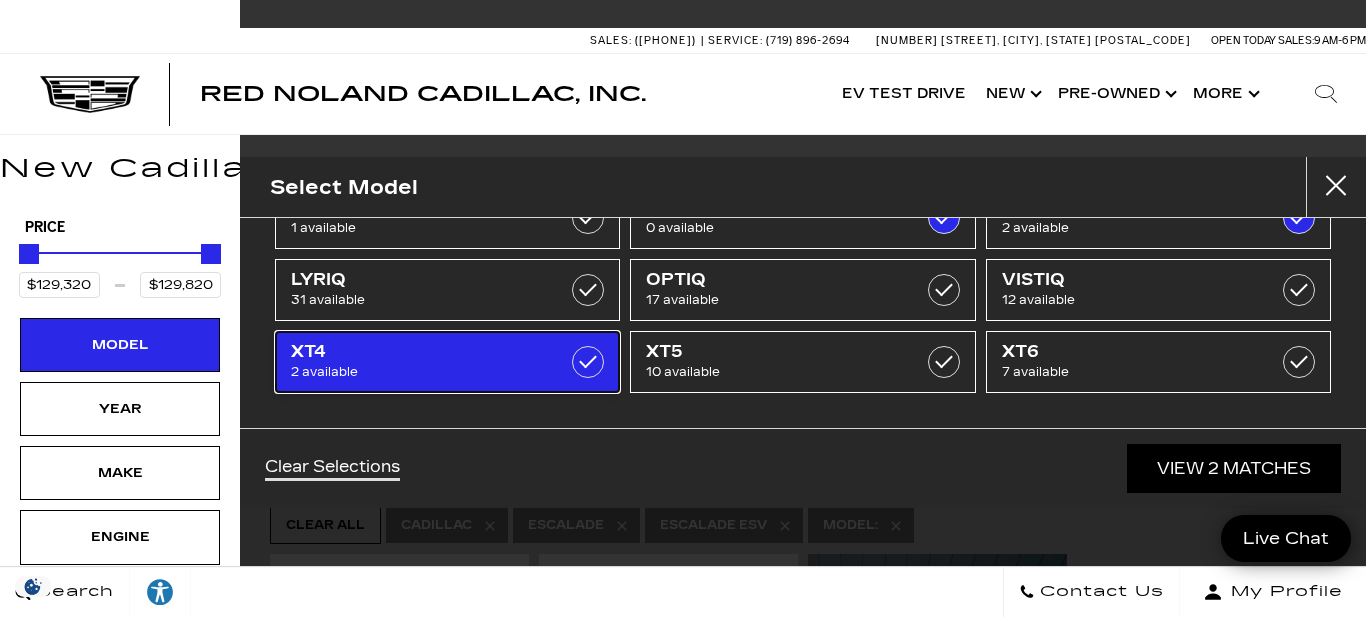 type on "$54,720" 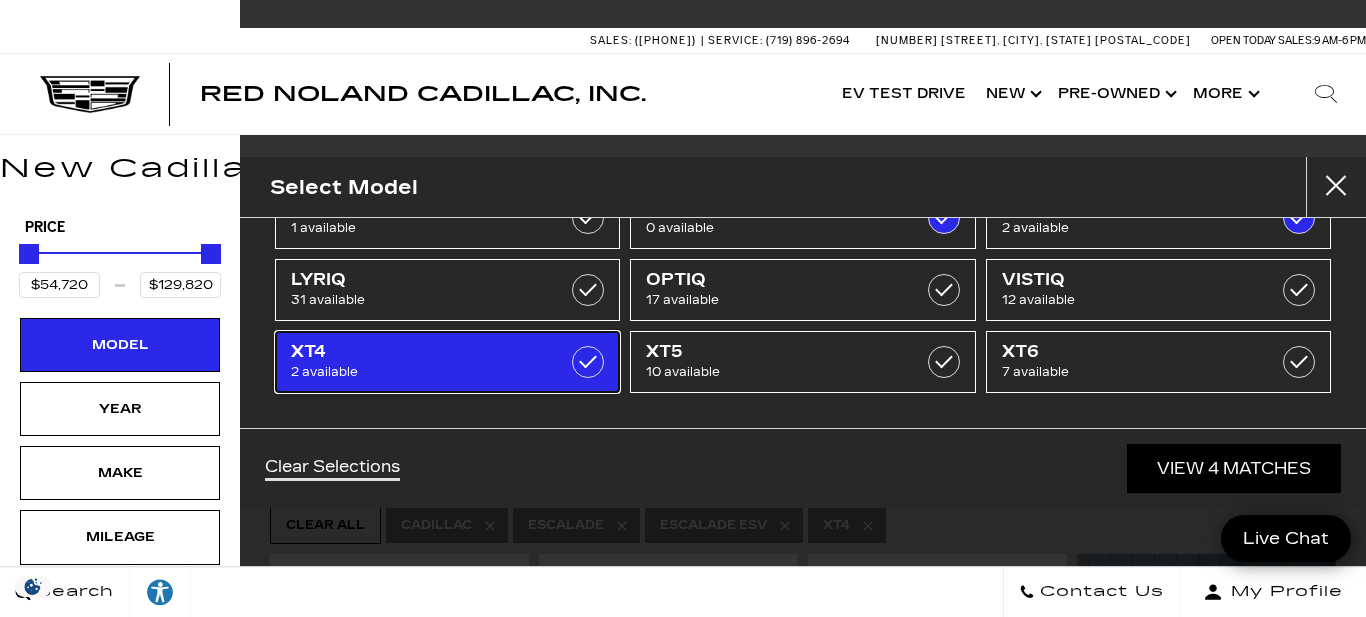 click on "XT4" at bounding box center [424, 352] 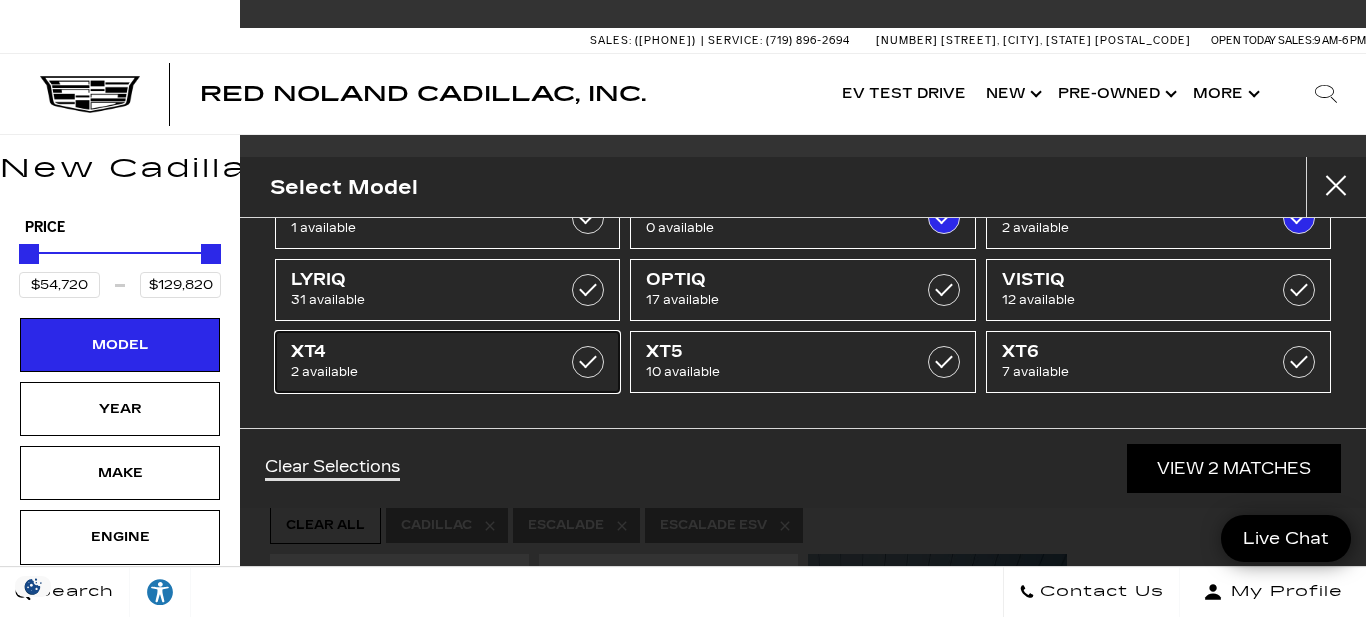 type on "$129,320" 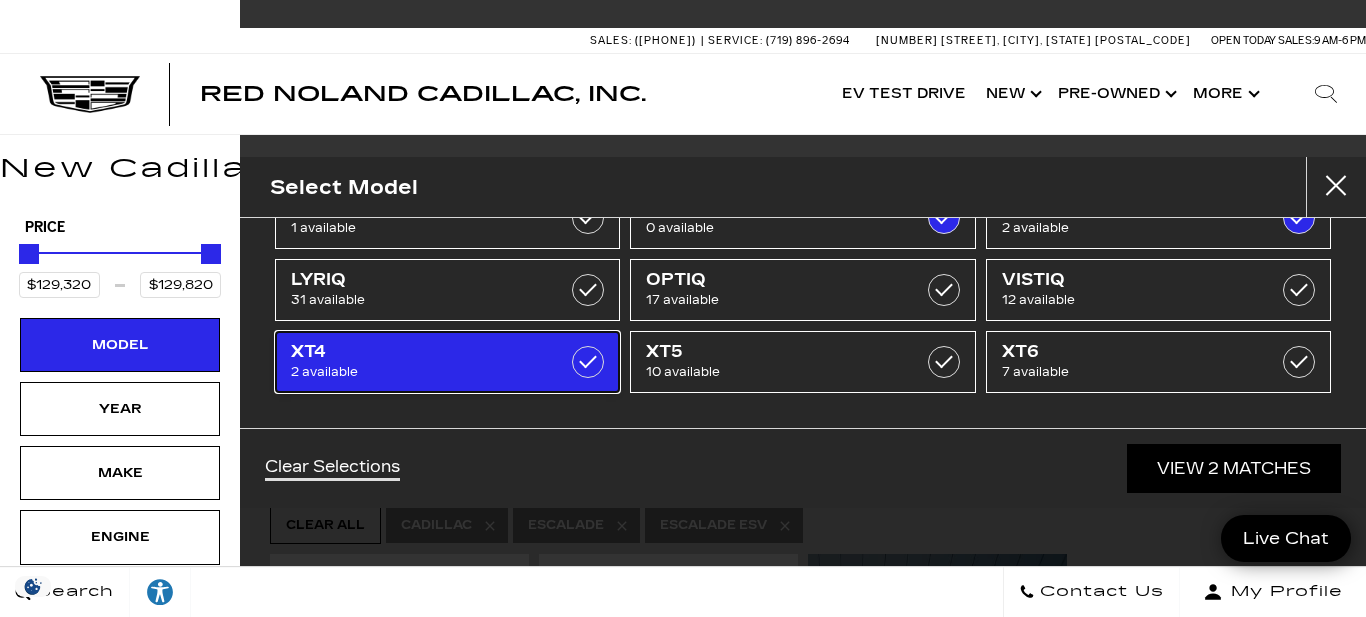 click on "2   available" at bounding box center (424, 372) 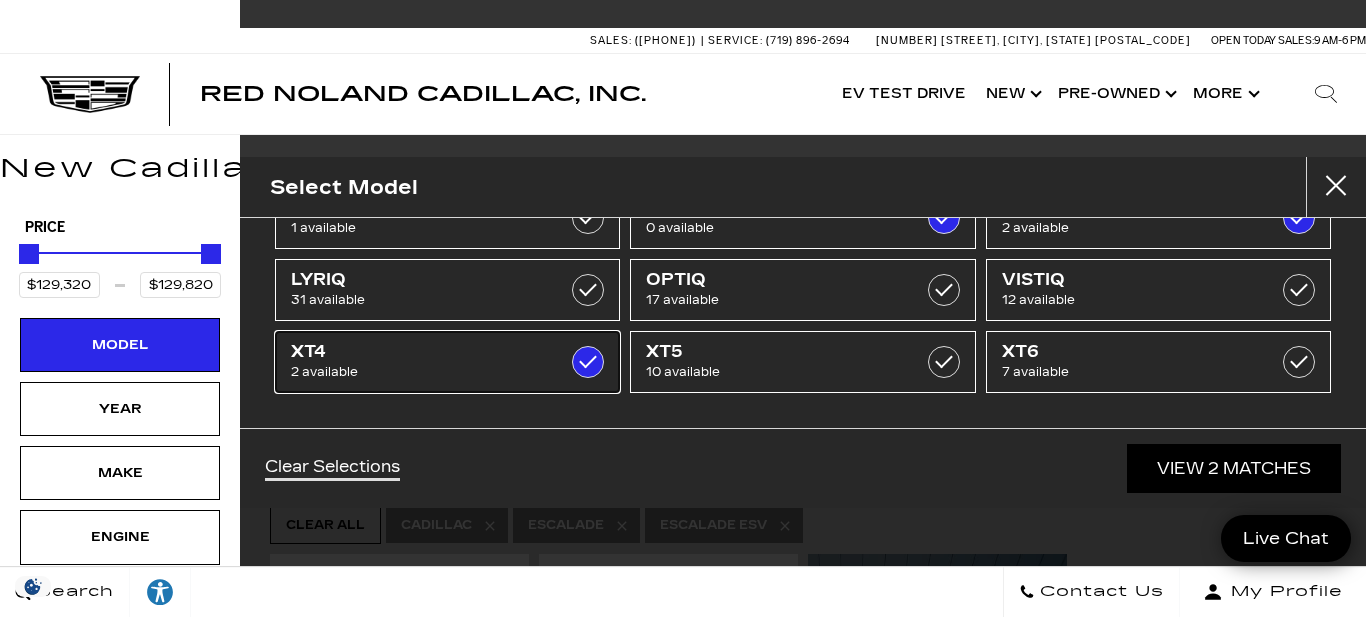 type on "$54,720" 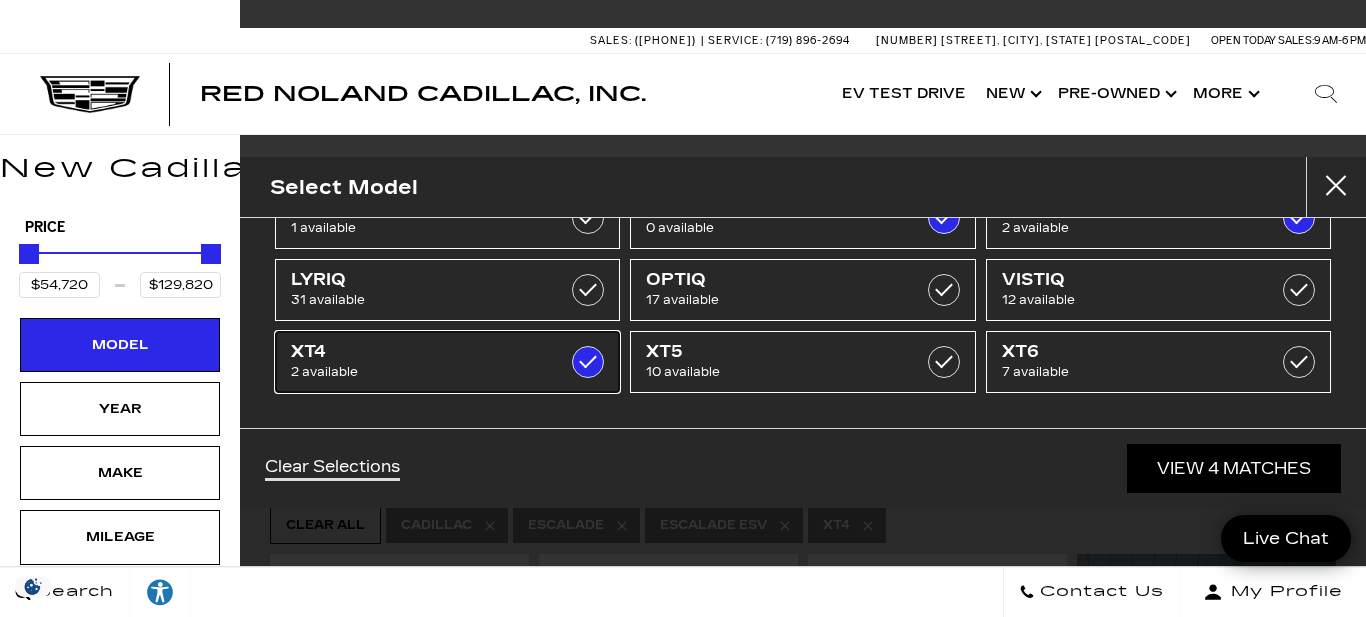 click on "2   available" at bounding box center [424, 372] 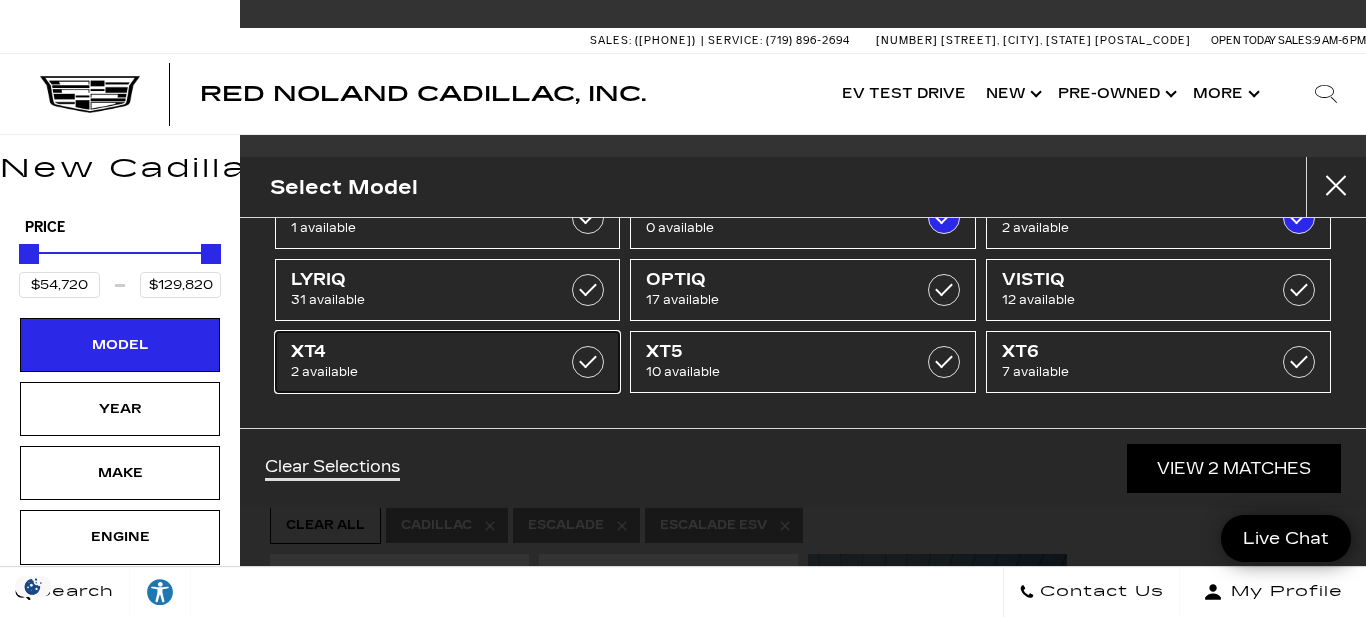 type on "$129,320" 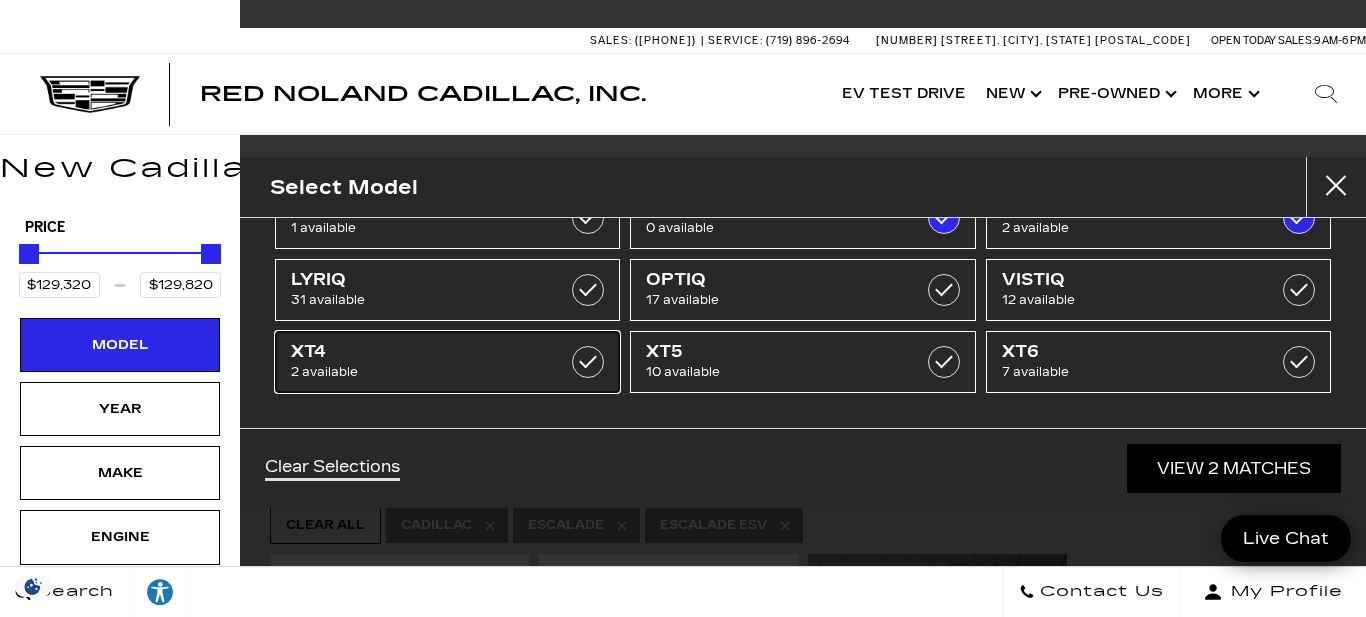 click on "XT4" at bounding box center (424, 352) 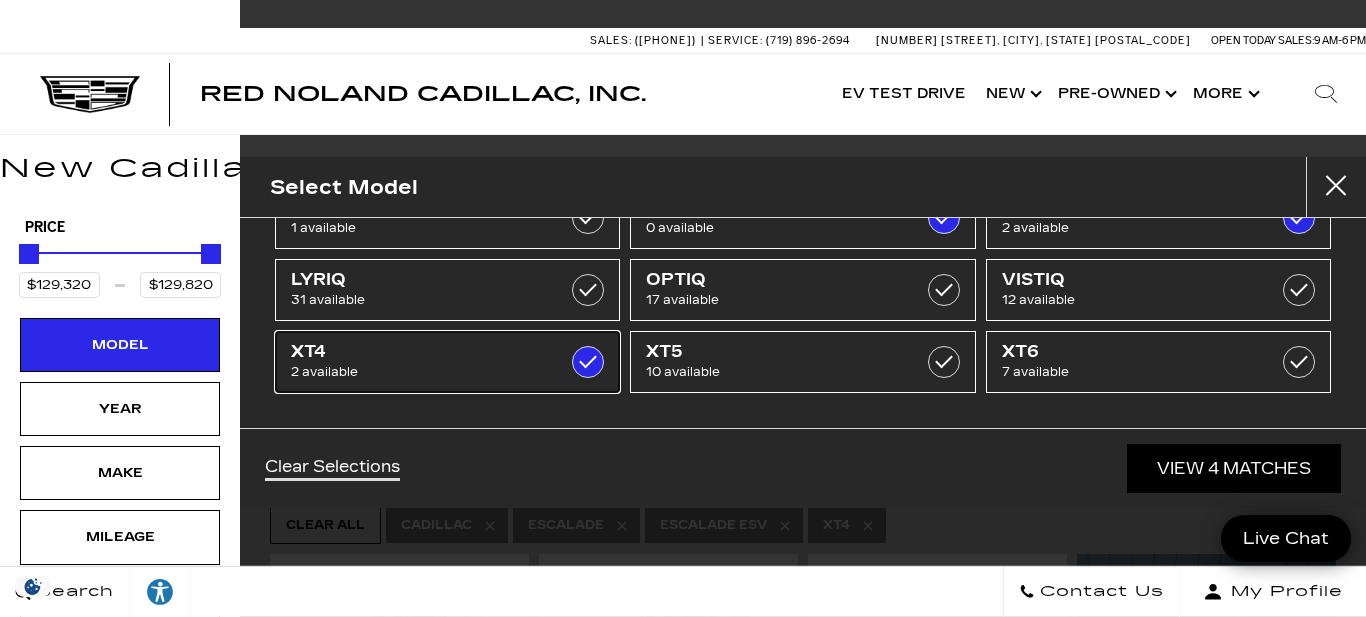 type on "$54,720" 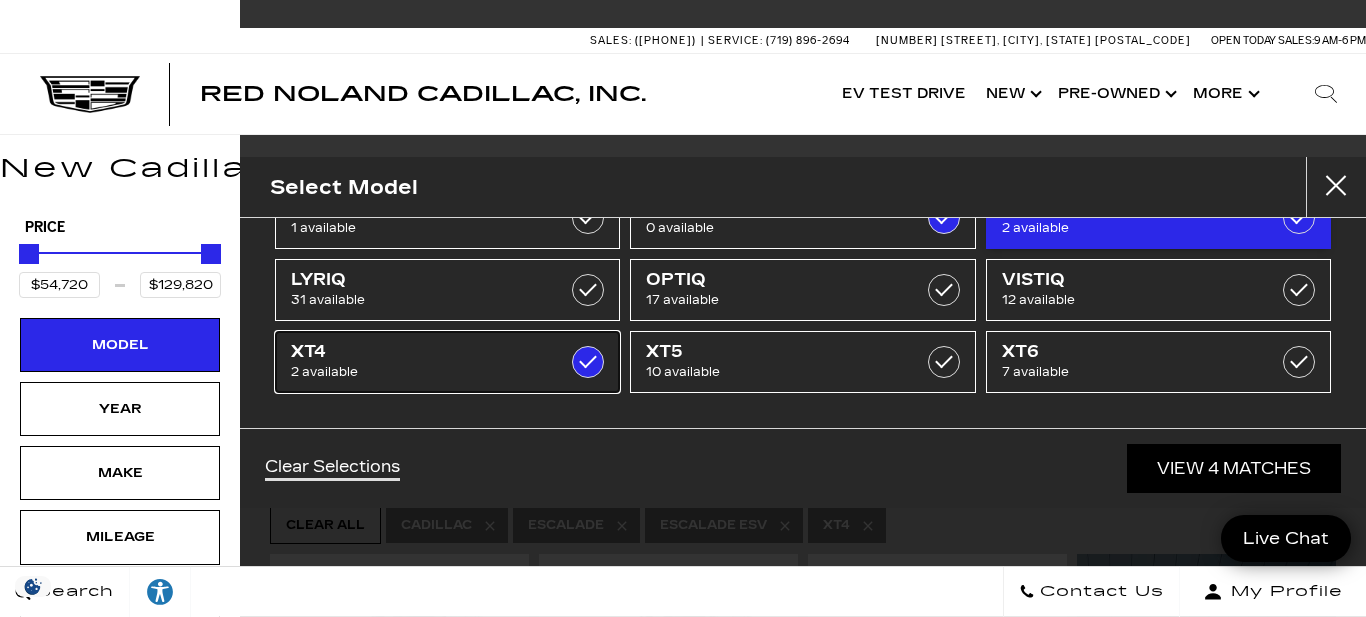 scroll, scrollTop: 0, scrollLeft: 0, axis: both 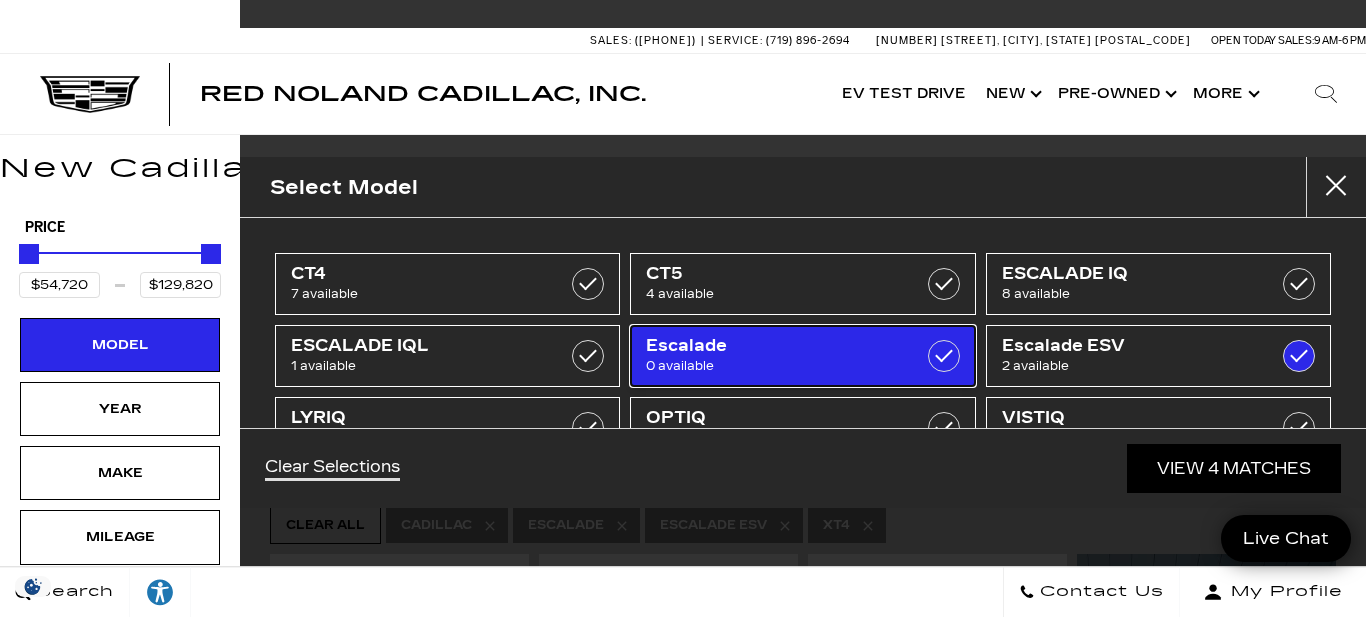 click on "0 available" at bounding box center (779, 366) 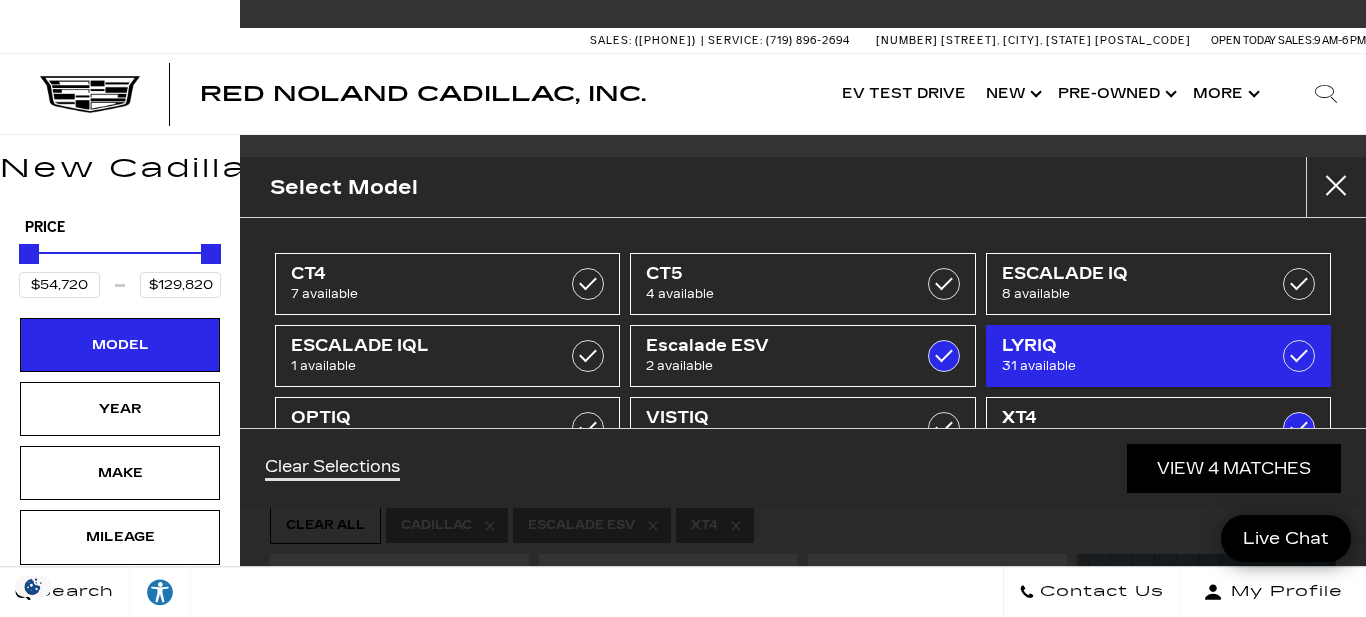 scroll, scrollTop: 100, scrollLeft: 0, axis: vertical 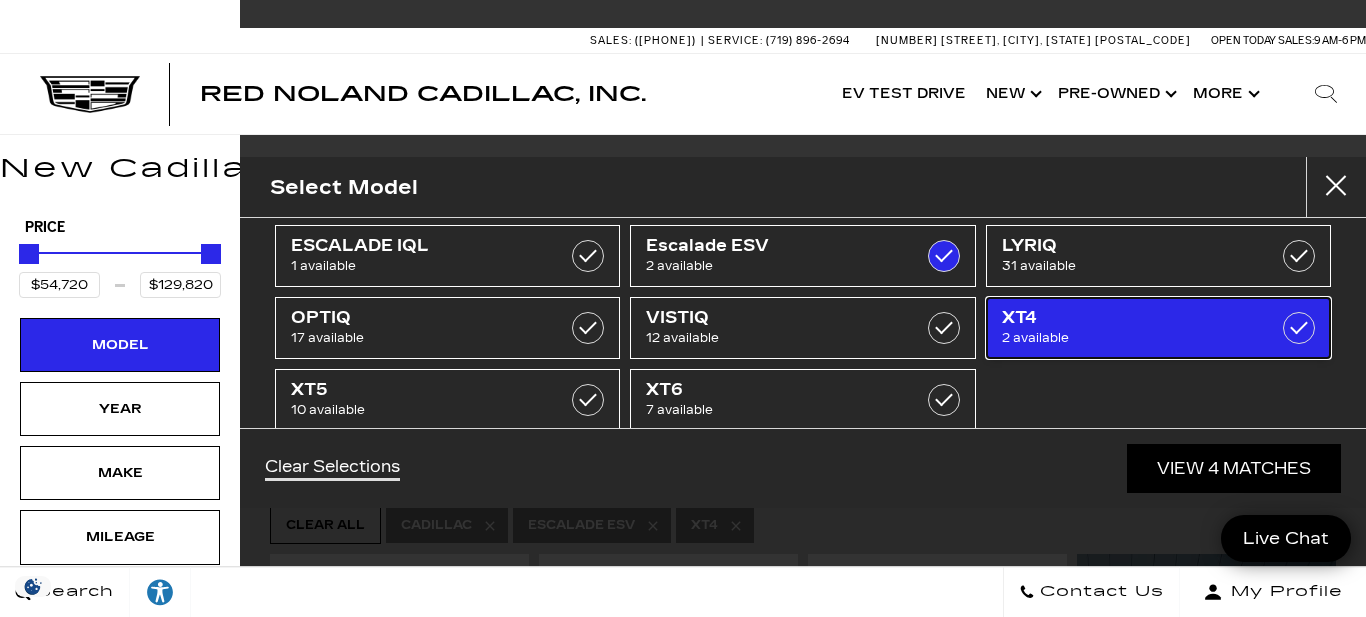 click on "2   available" at bounding box center (1135, 338) 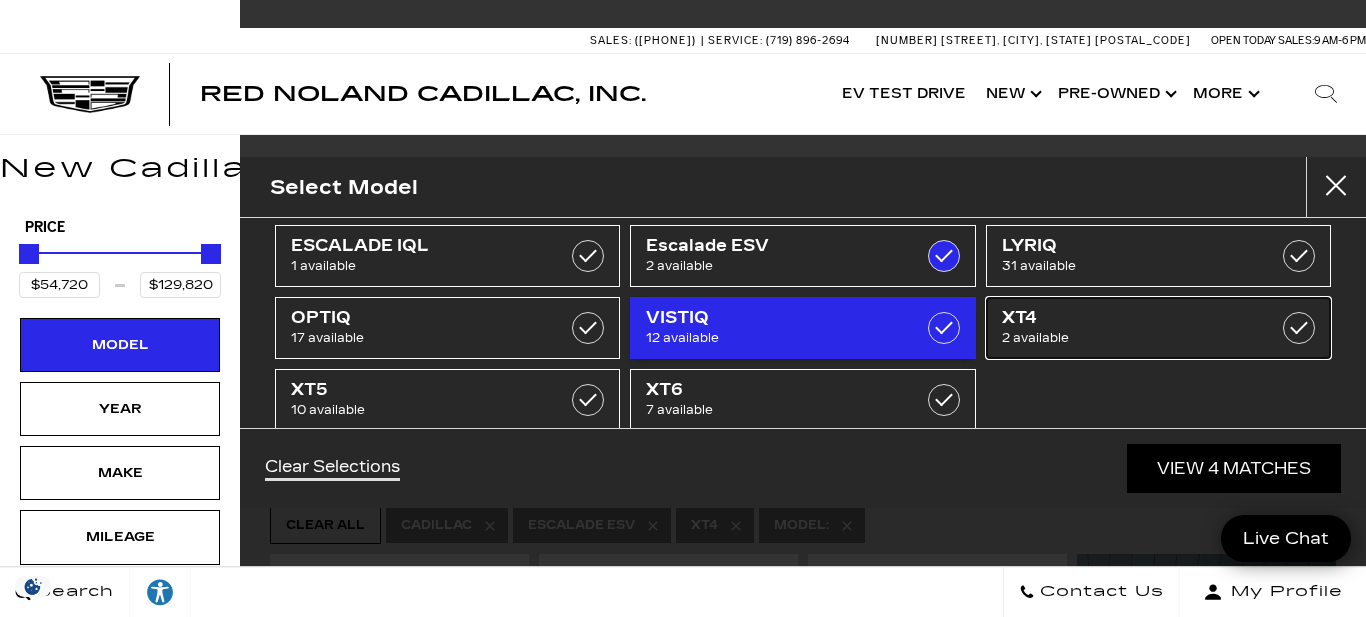 type on "$129,320" 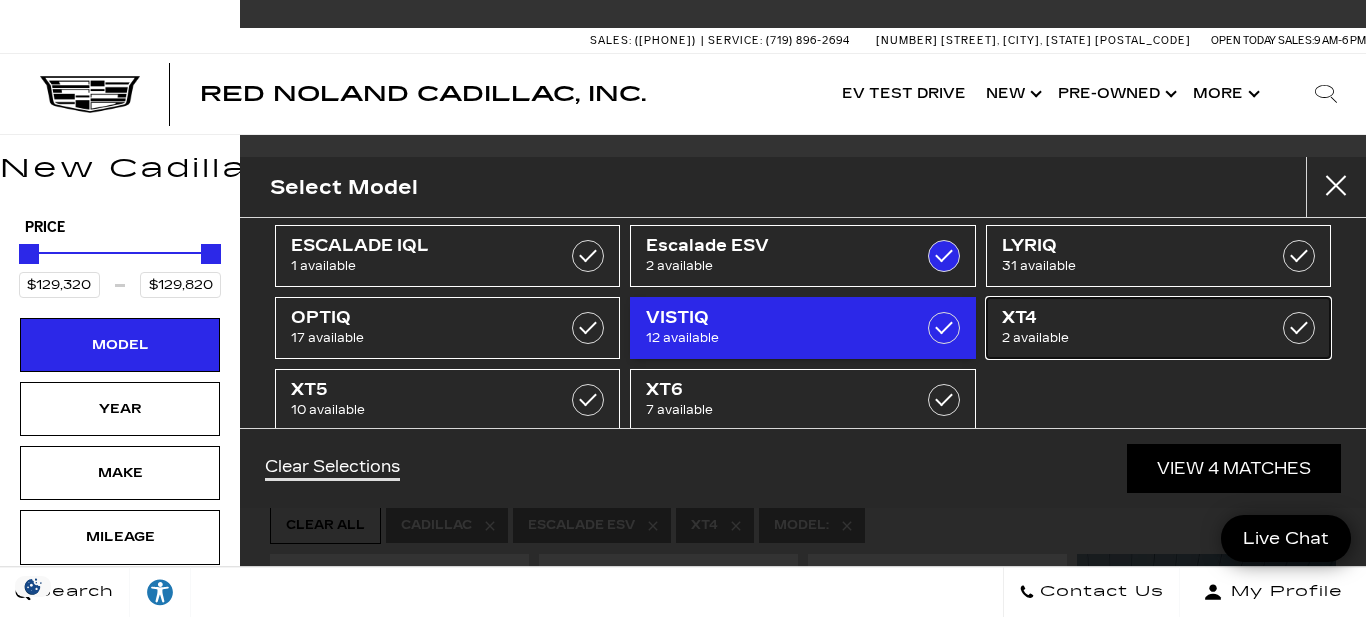 checkbox on "false" 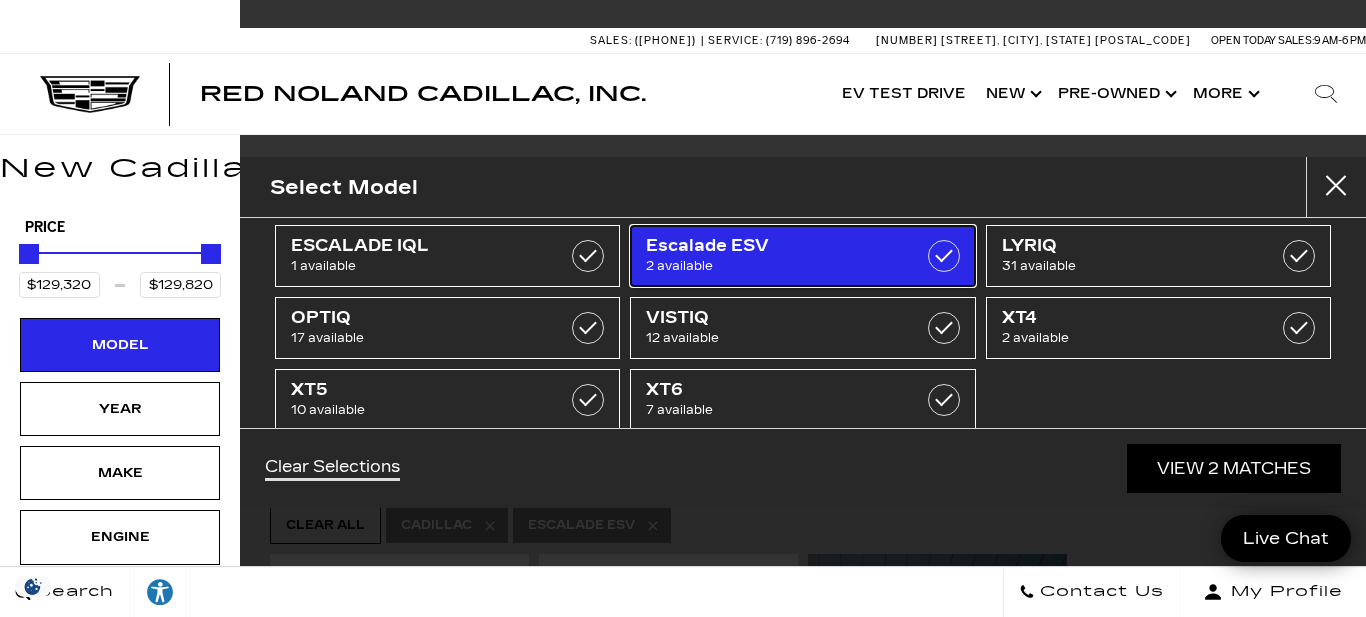 click on "Escalade ESV" at bounding box center [779, 246] 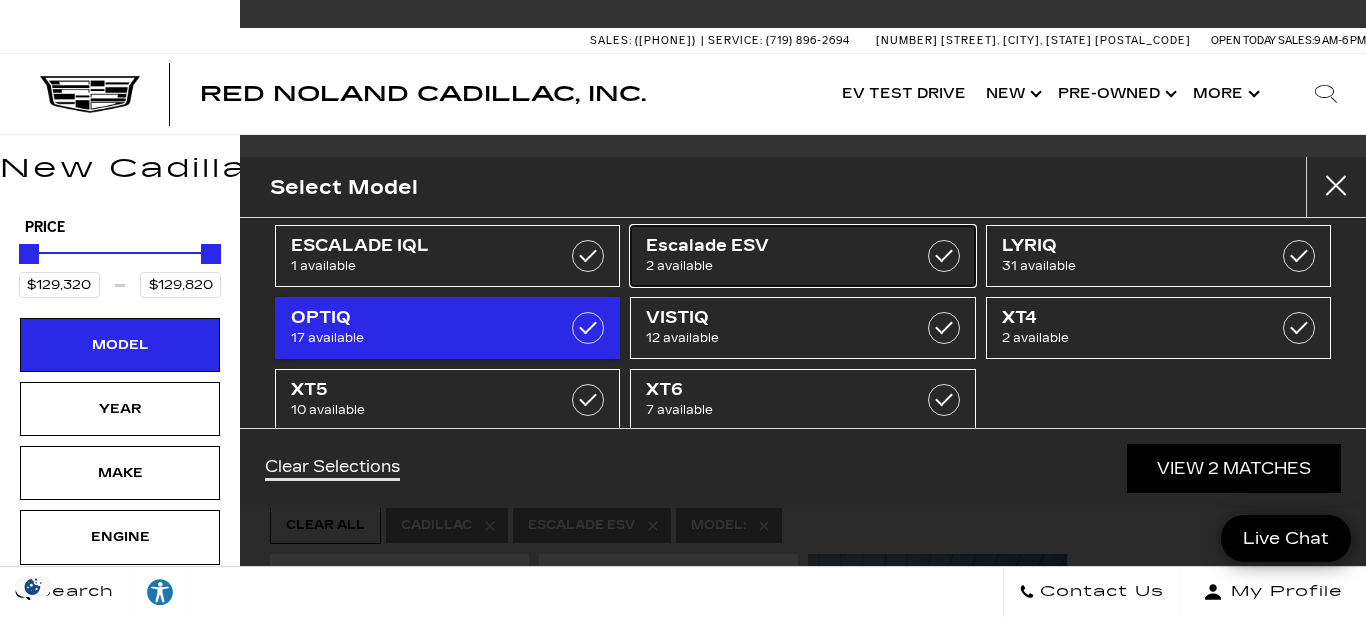 type on "$45,985" 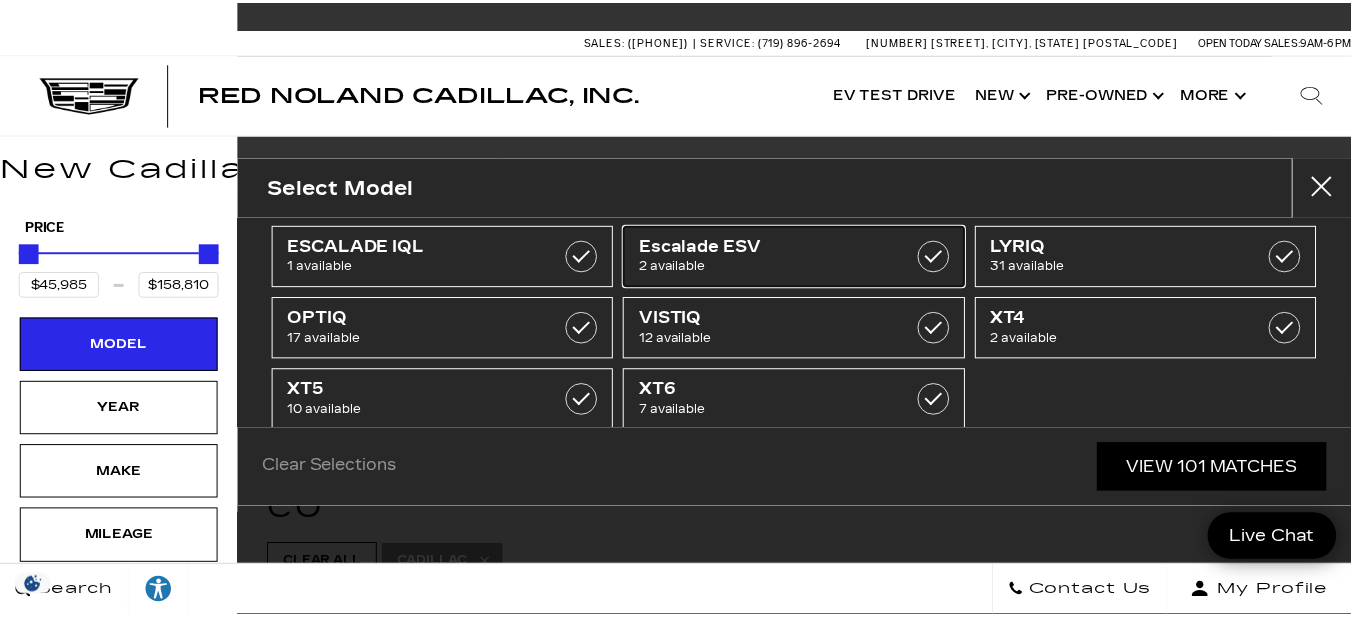 scroll, scrollTop: 0, scrollLeft: 0, axis: both 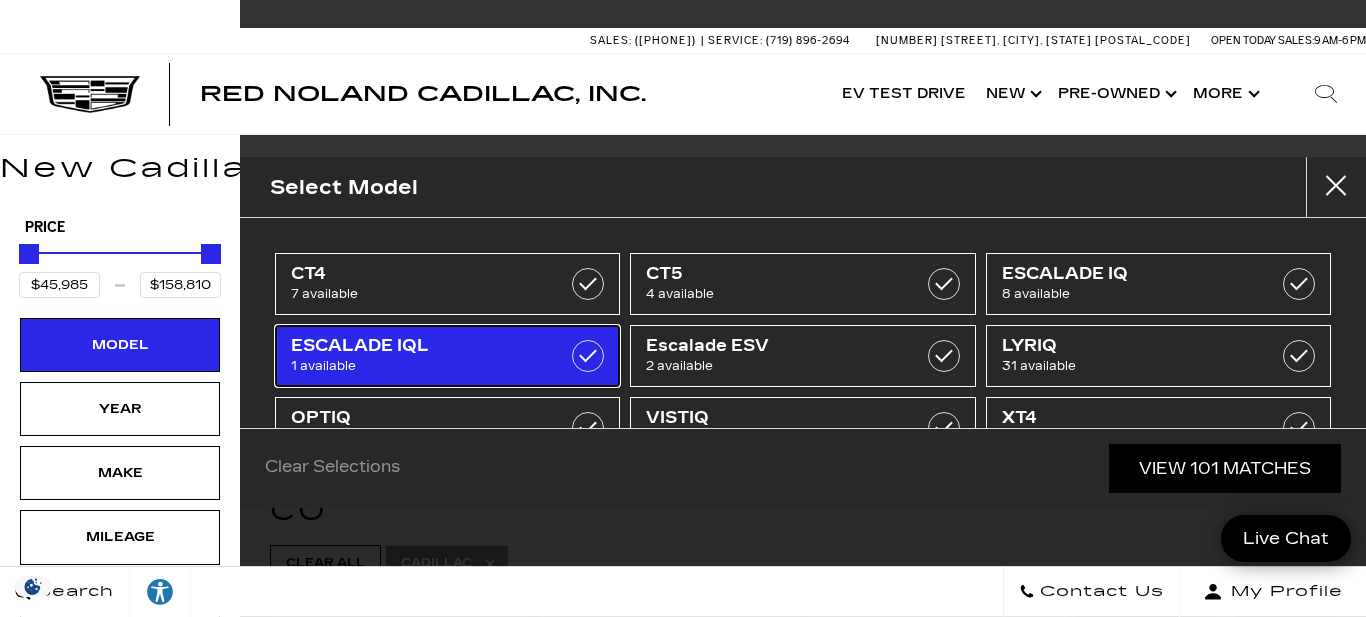 click on "1   available" at bounding box center [424, 366] 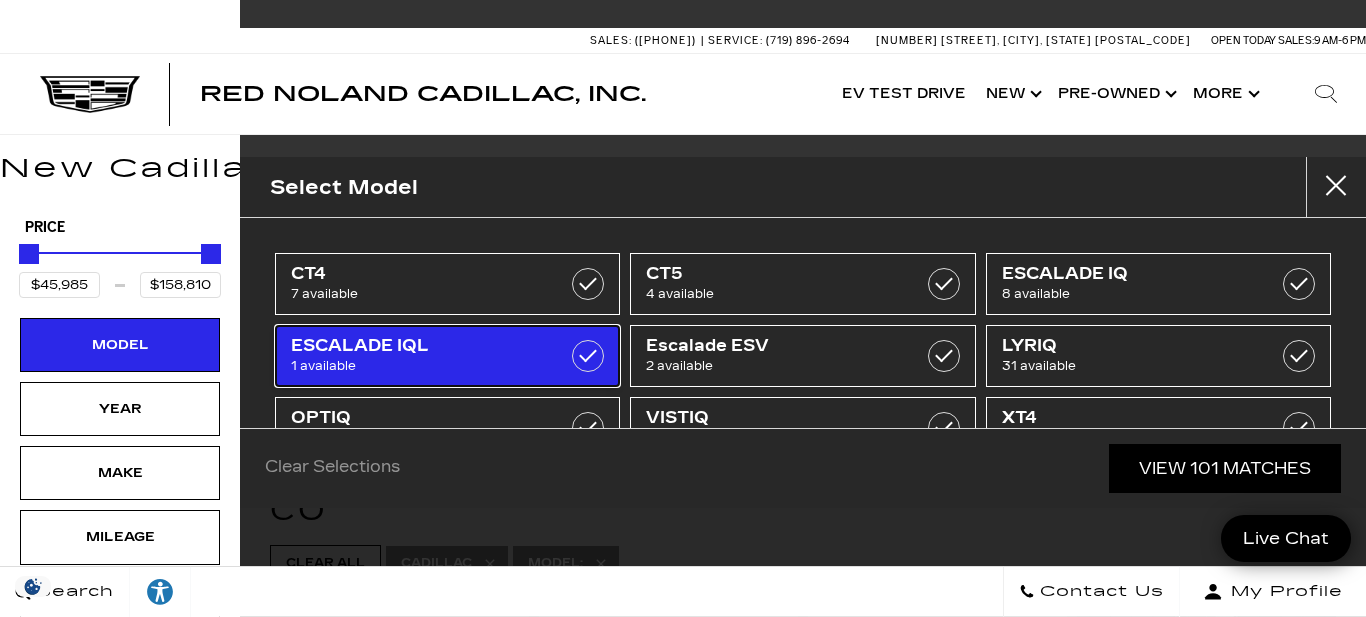 type on "$141,015" 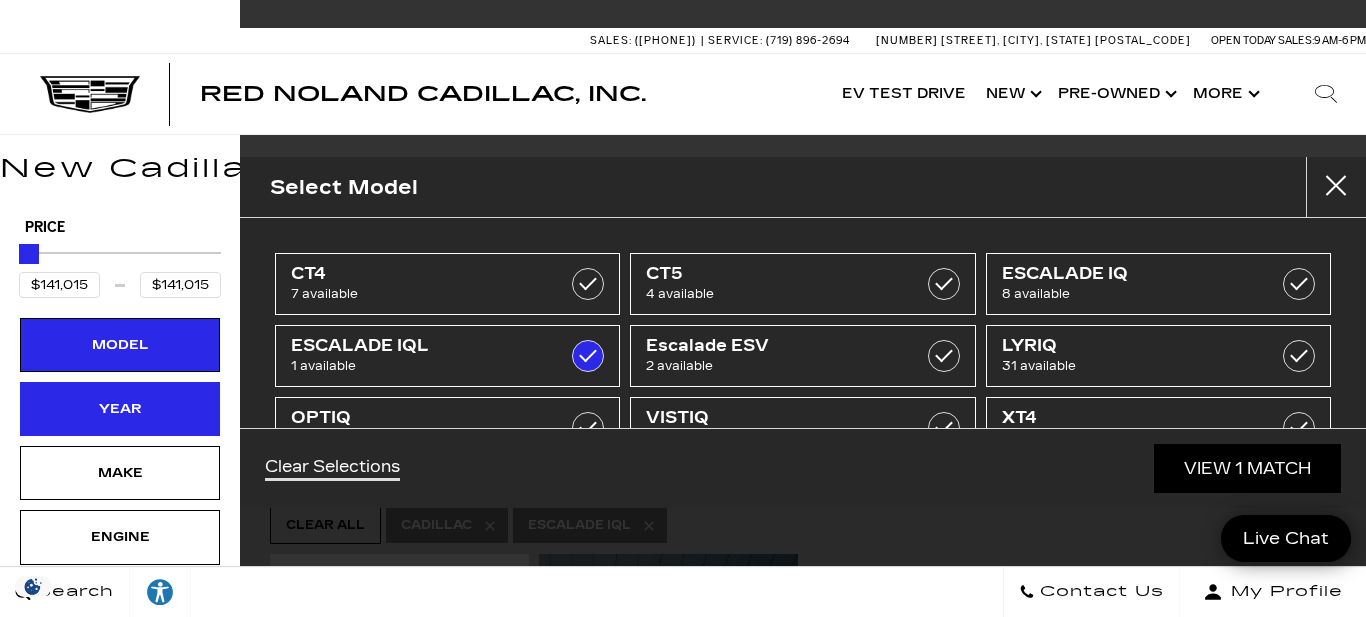 click on "Year" at bounding box center [120, 409] 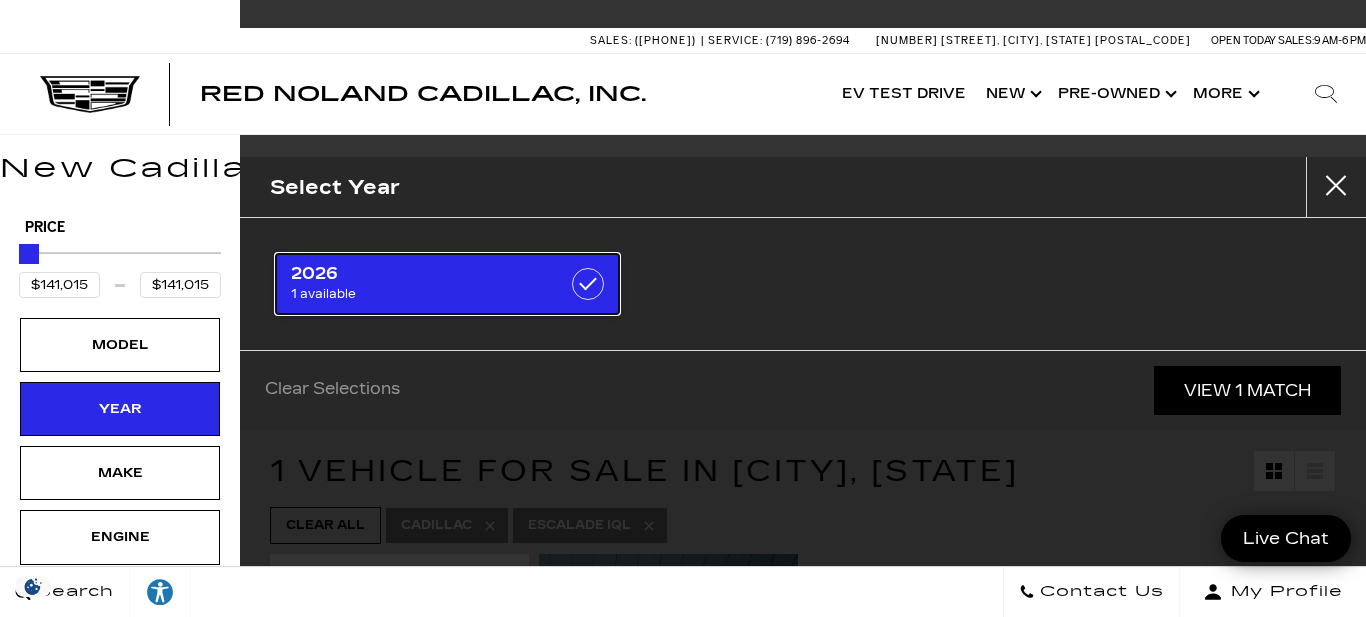 click on "1   available" at bounding box center (424, 294) 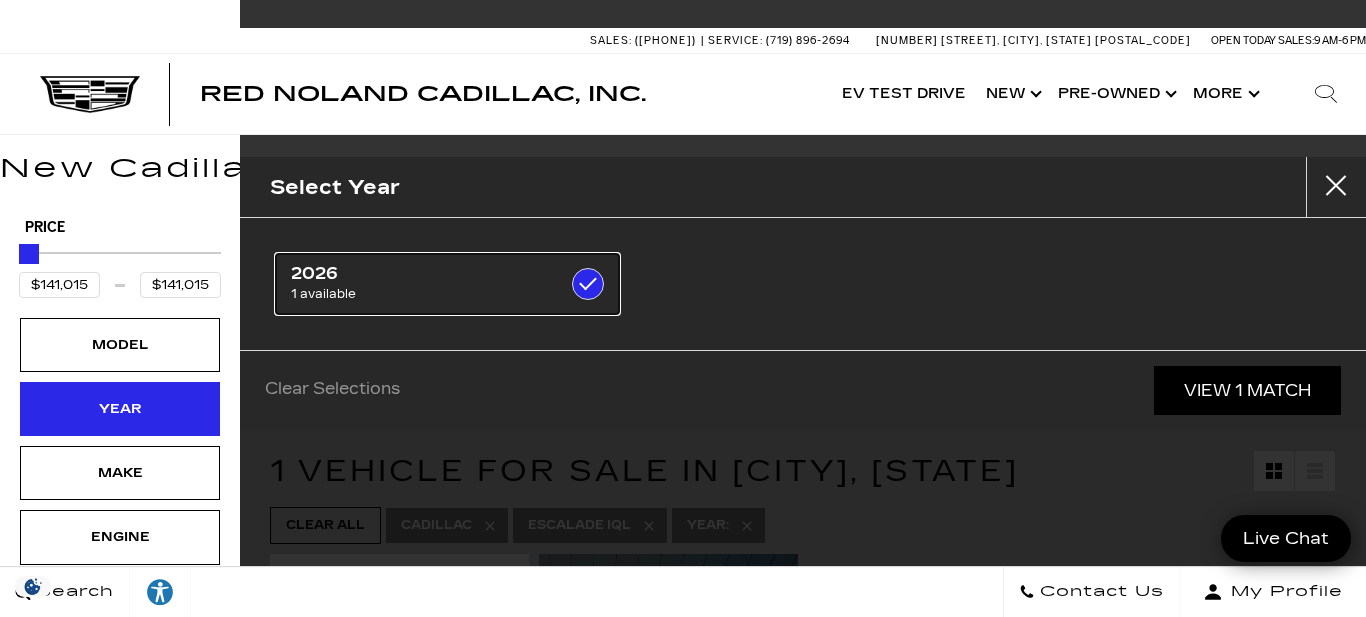 checkbox on "true" 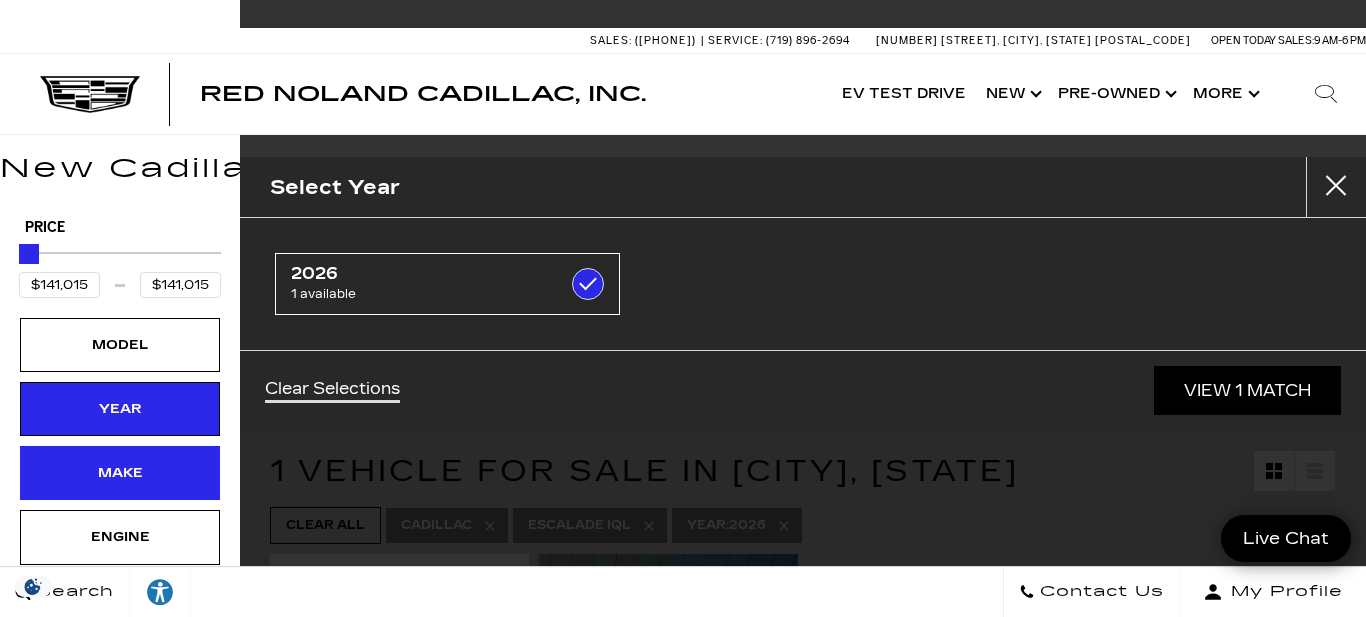click on "Make" at bounding box center [120, 473] 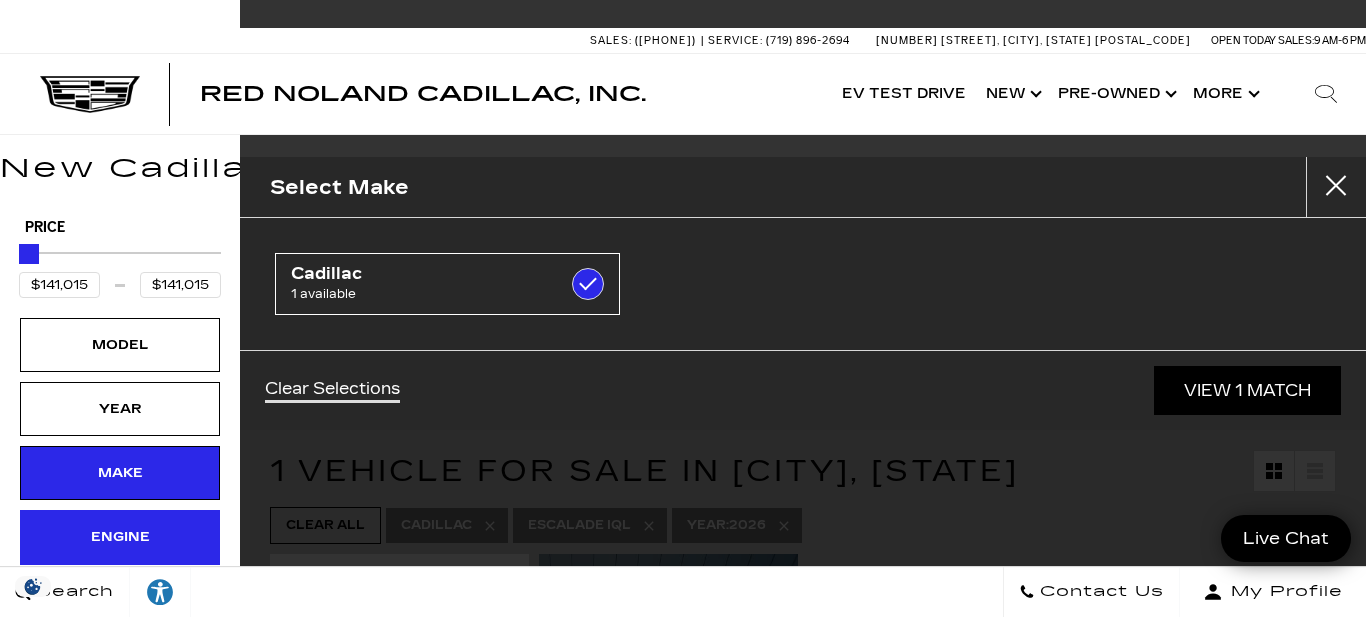 click on "Engine" at bounding box center [120, 537] 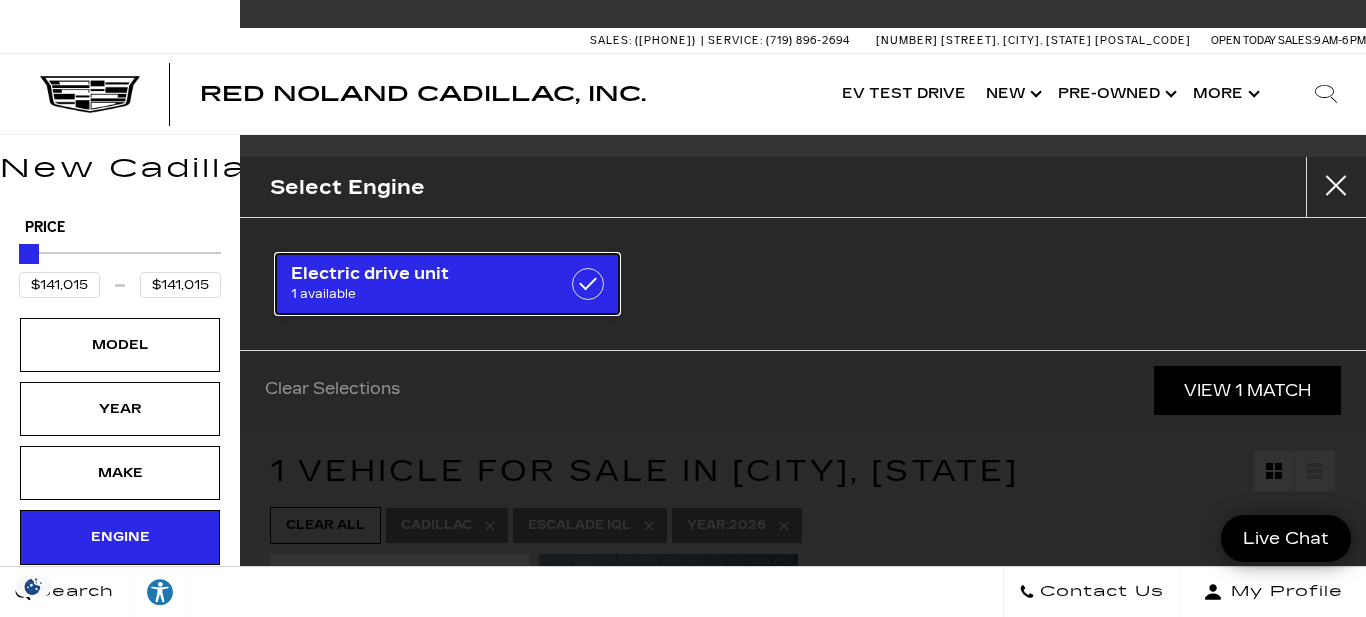 click on "1   available" at bounding box center [424, 294] 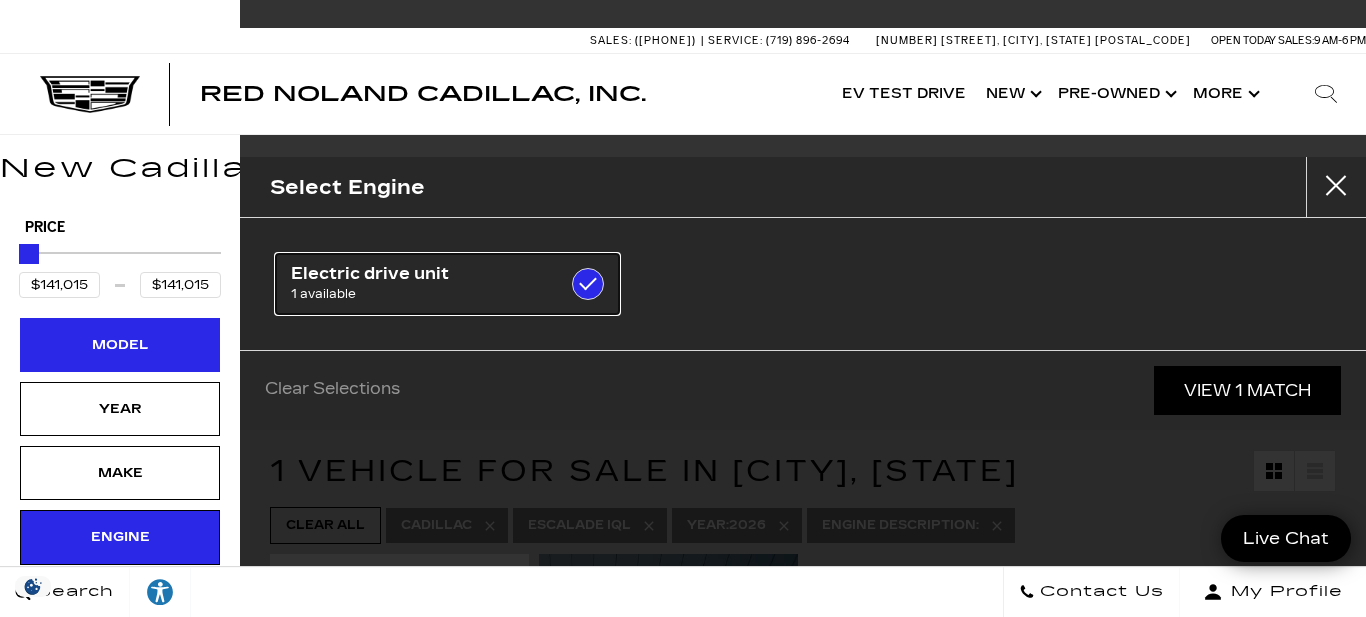 checkbox on "true" 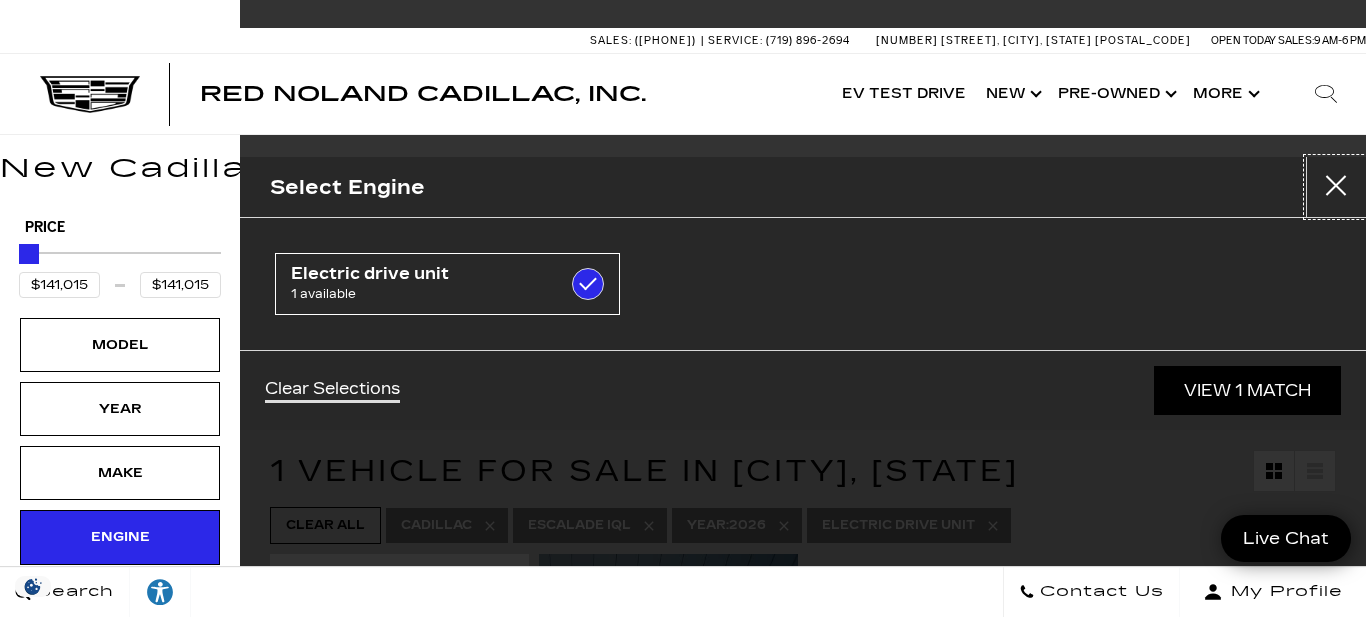 click at bounding box center (1336, 187) 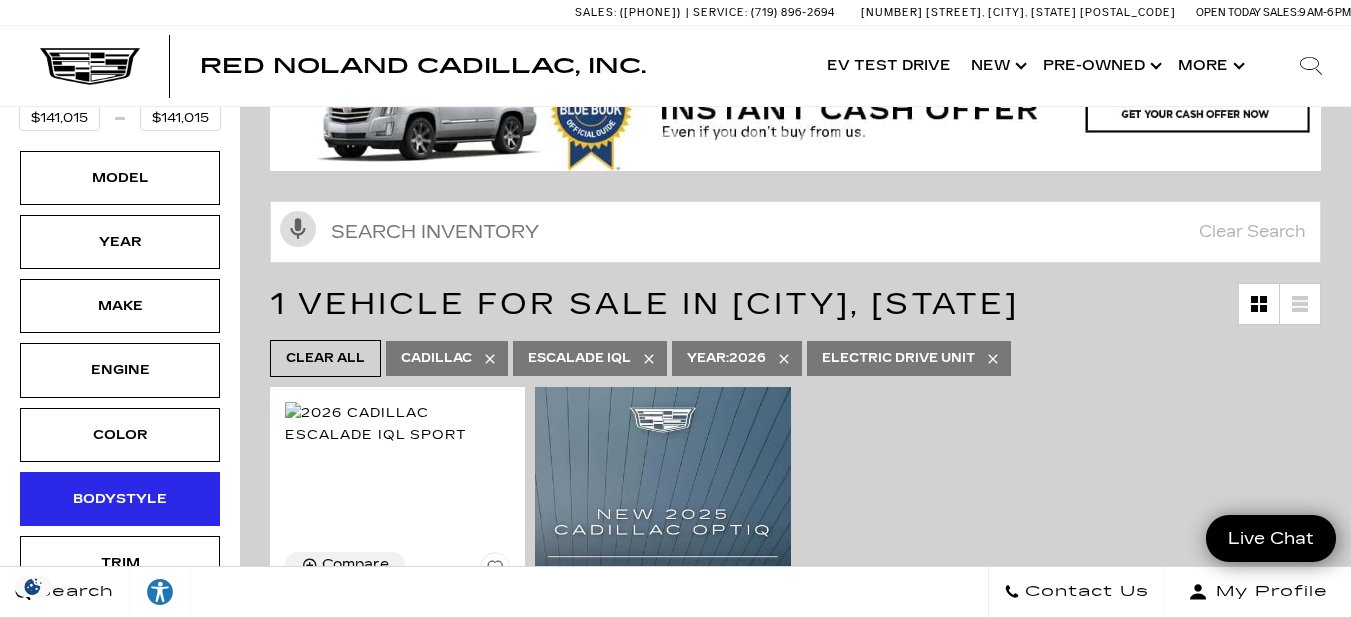 scroll, scrollTop: 200, scrollLeft: 0, axis: vertical 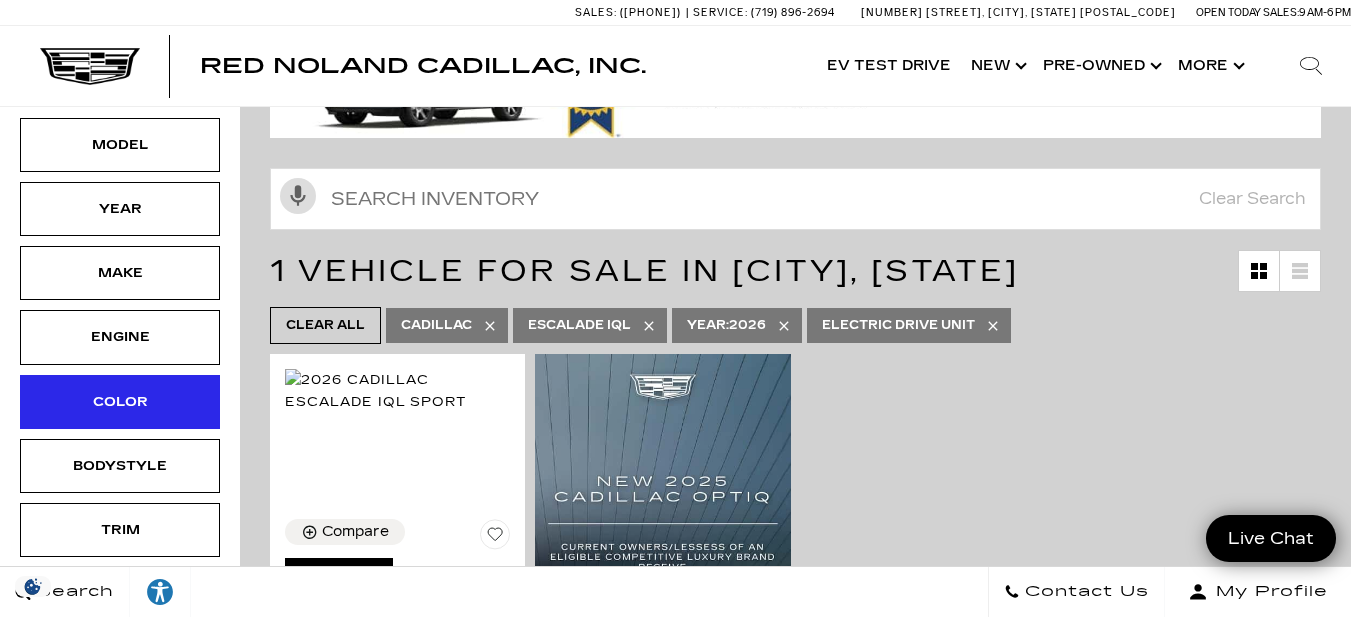 click on "Color" at bounding box center [120, 402] 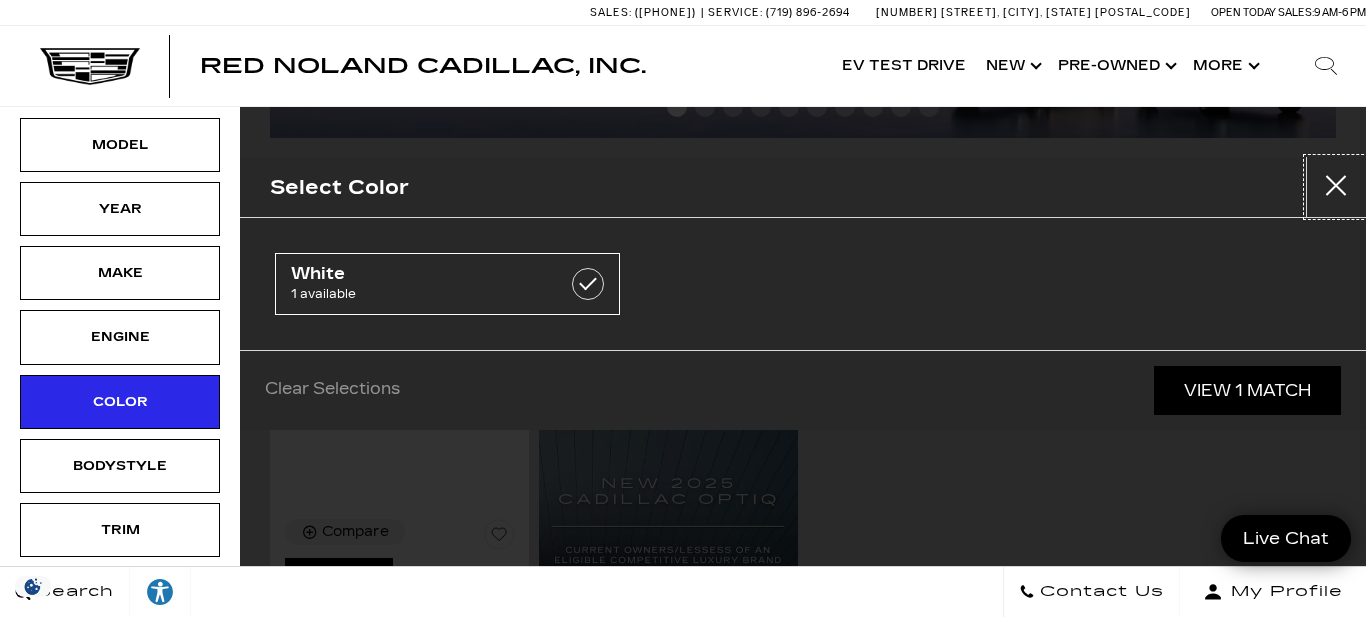 click at bounding box center (1336, 187) 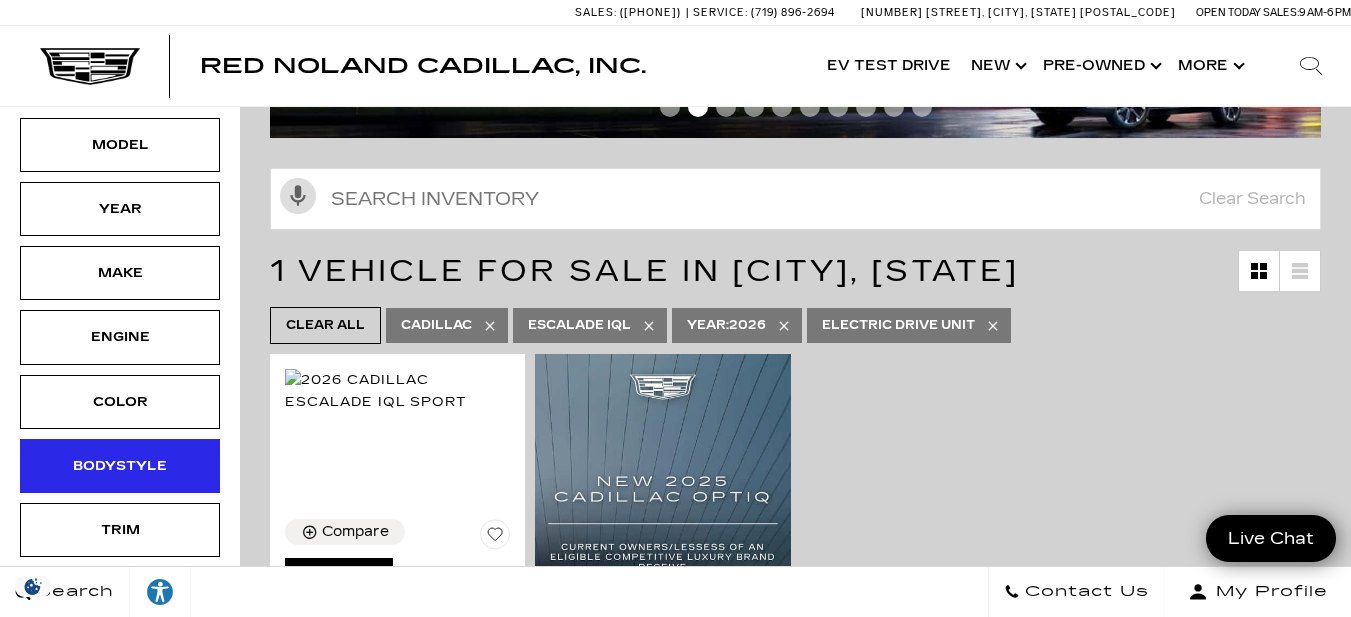 click on "Bodystyle" at bounding box center [120, 466] 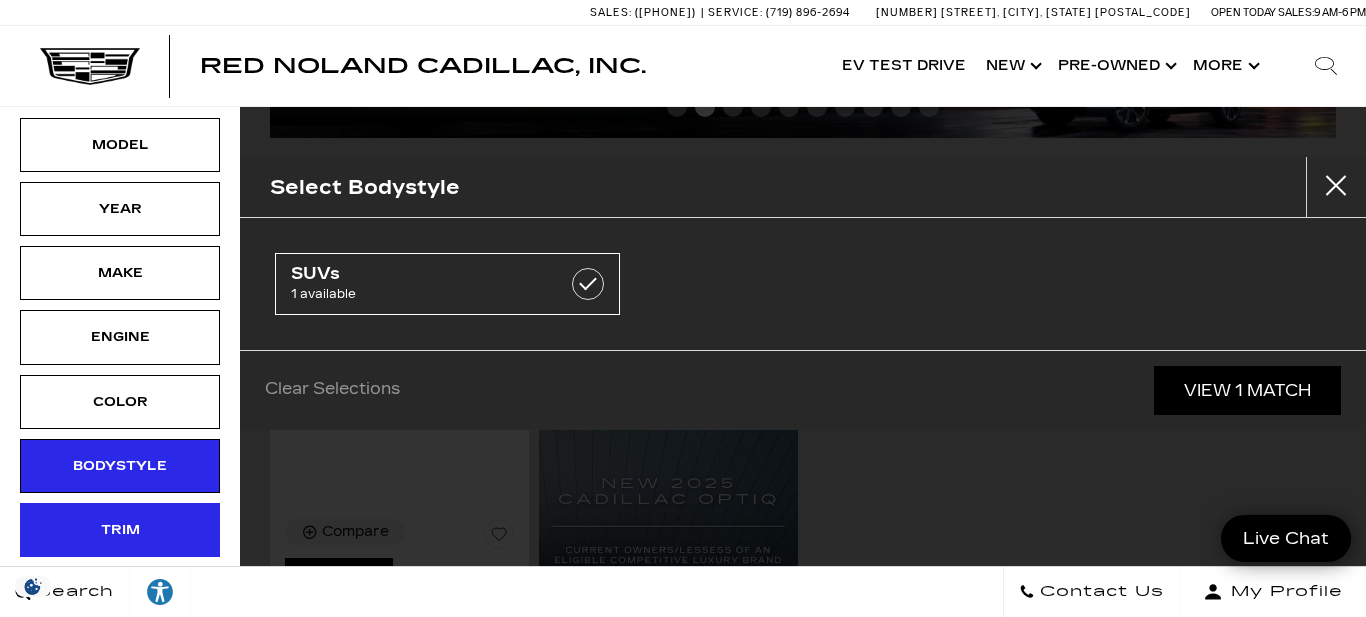 click on "Trim" at bounding box center [120, 530] 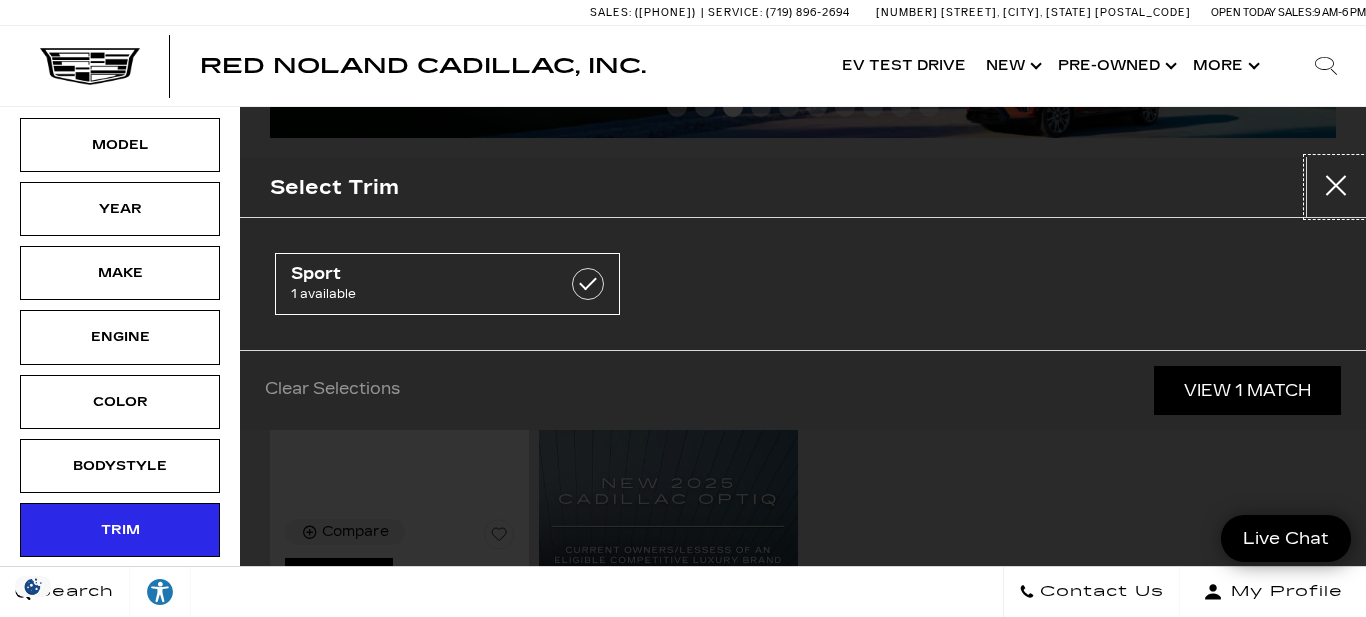 click at bounding box center (1336, 187) 